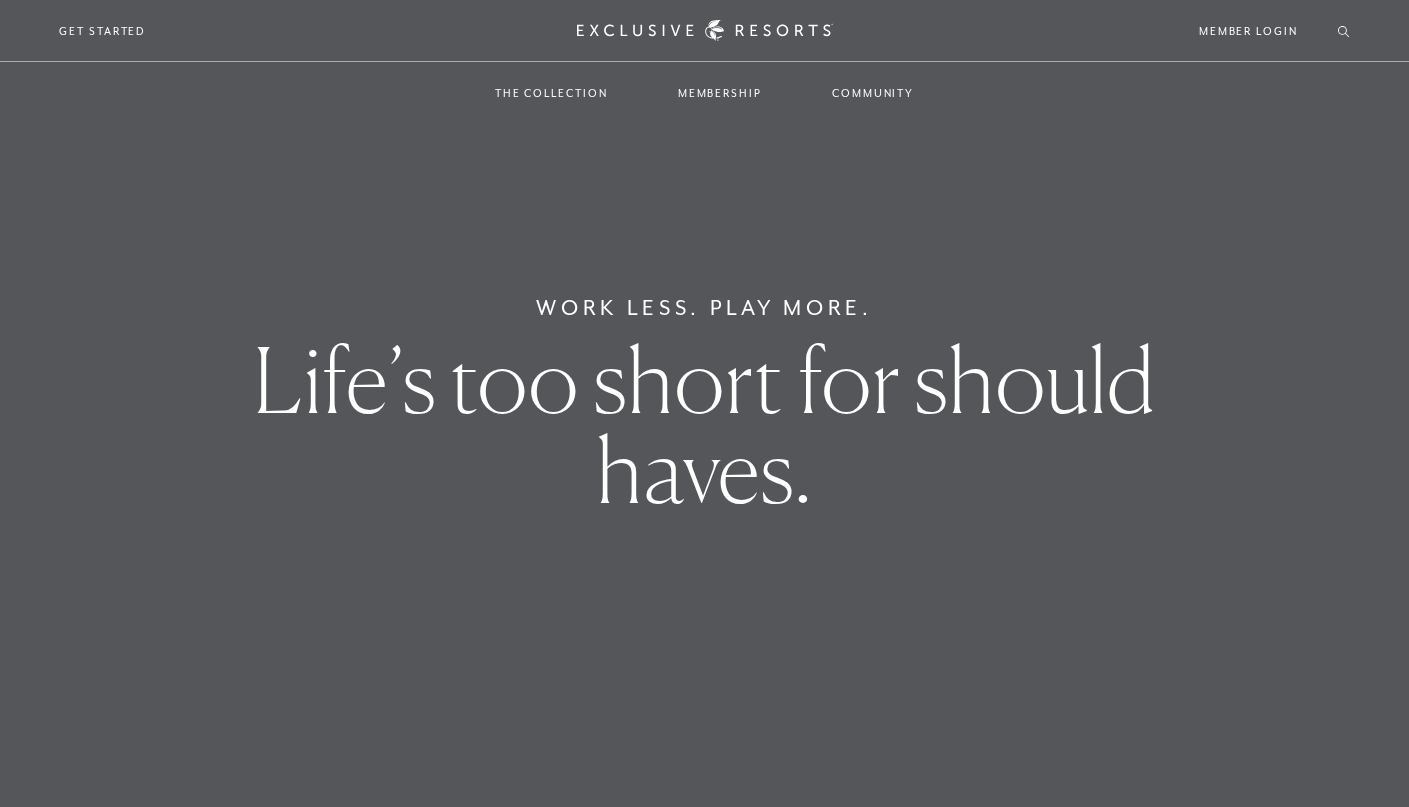 scroll, scrollTop: 0, scrollLeft: 0, axis: both 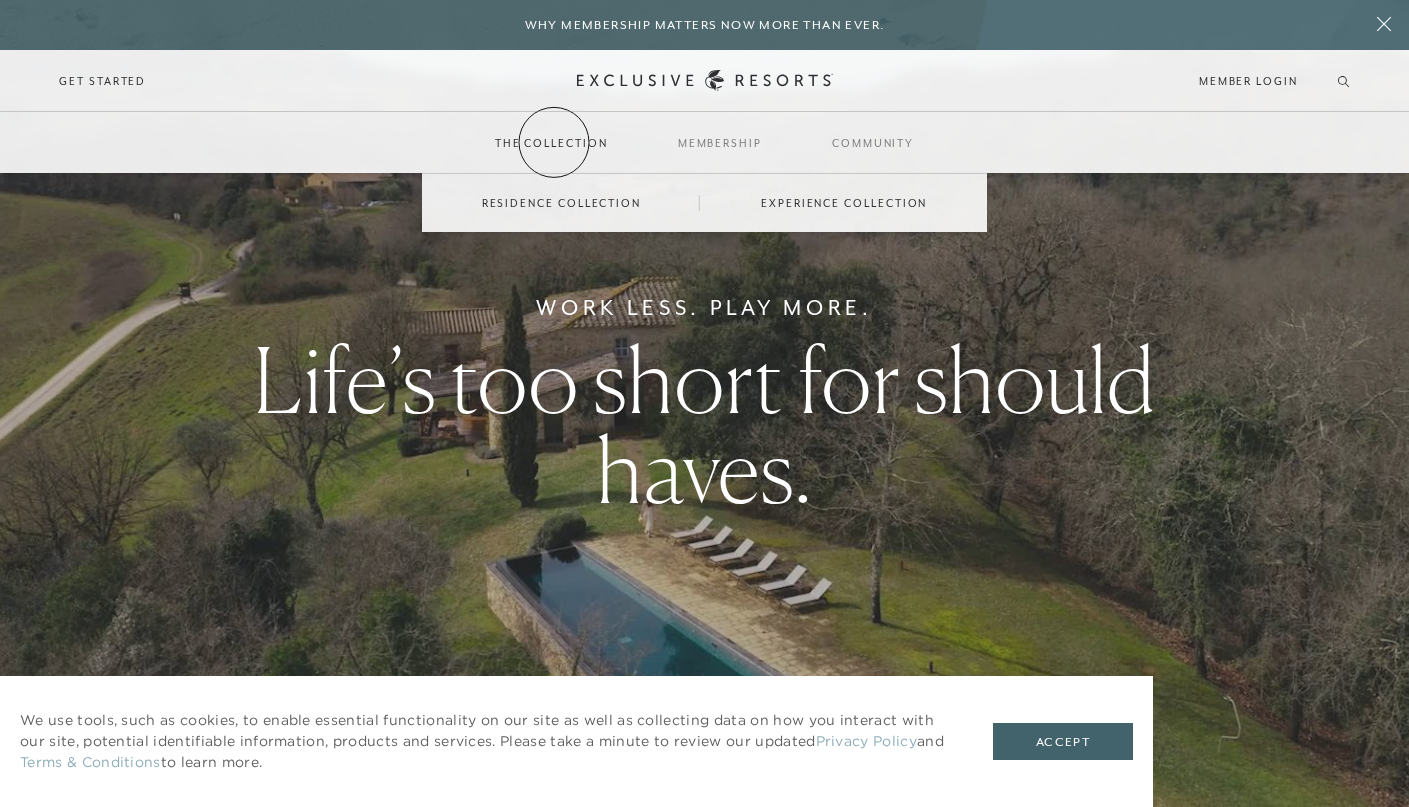 click on "The Collection" at bounding box center [551, 143] 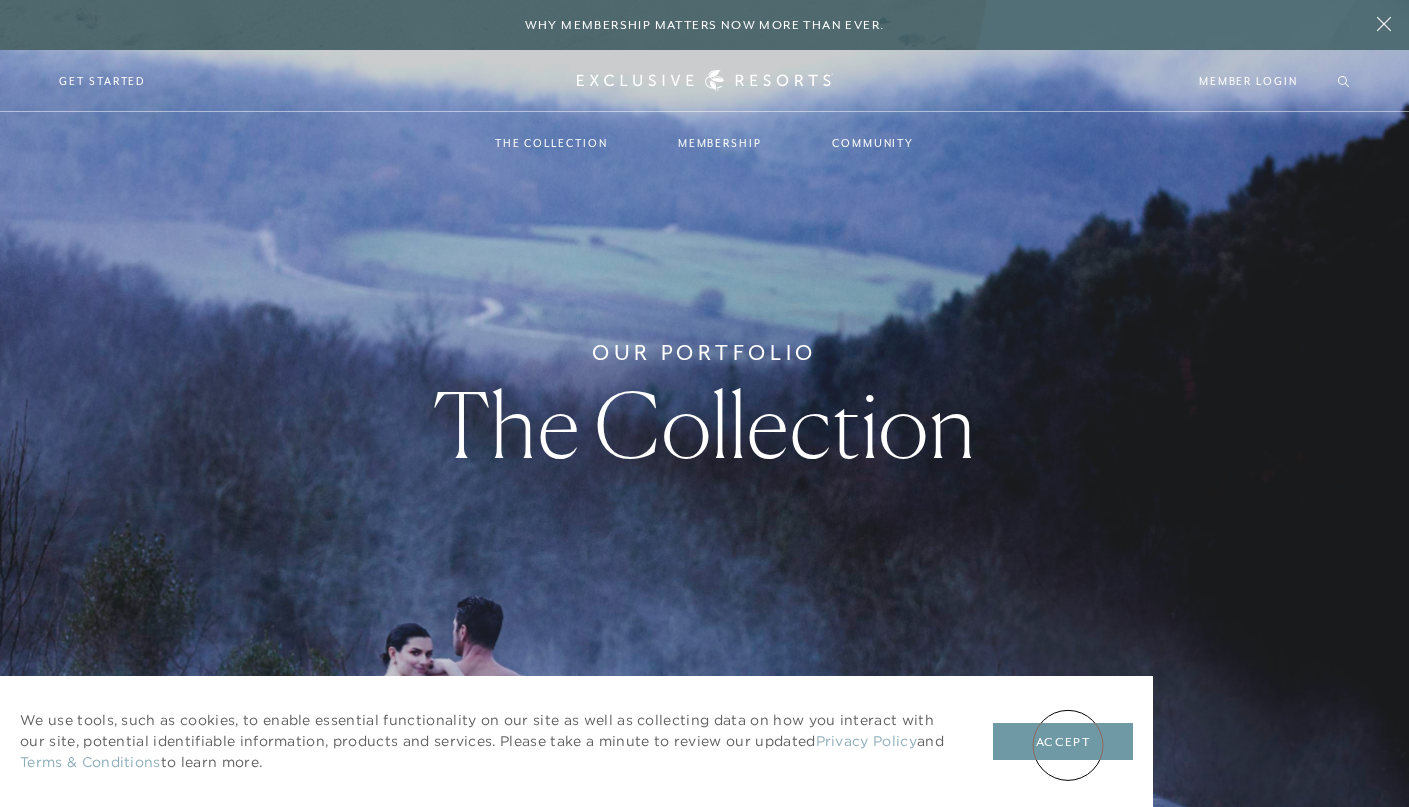 click on "Accept" at bounding box center [1063, 742] 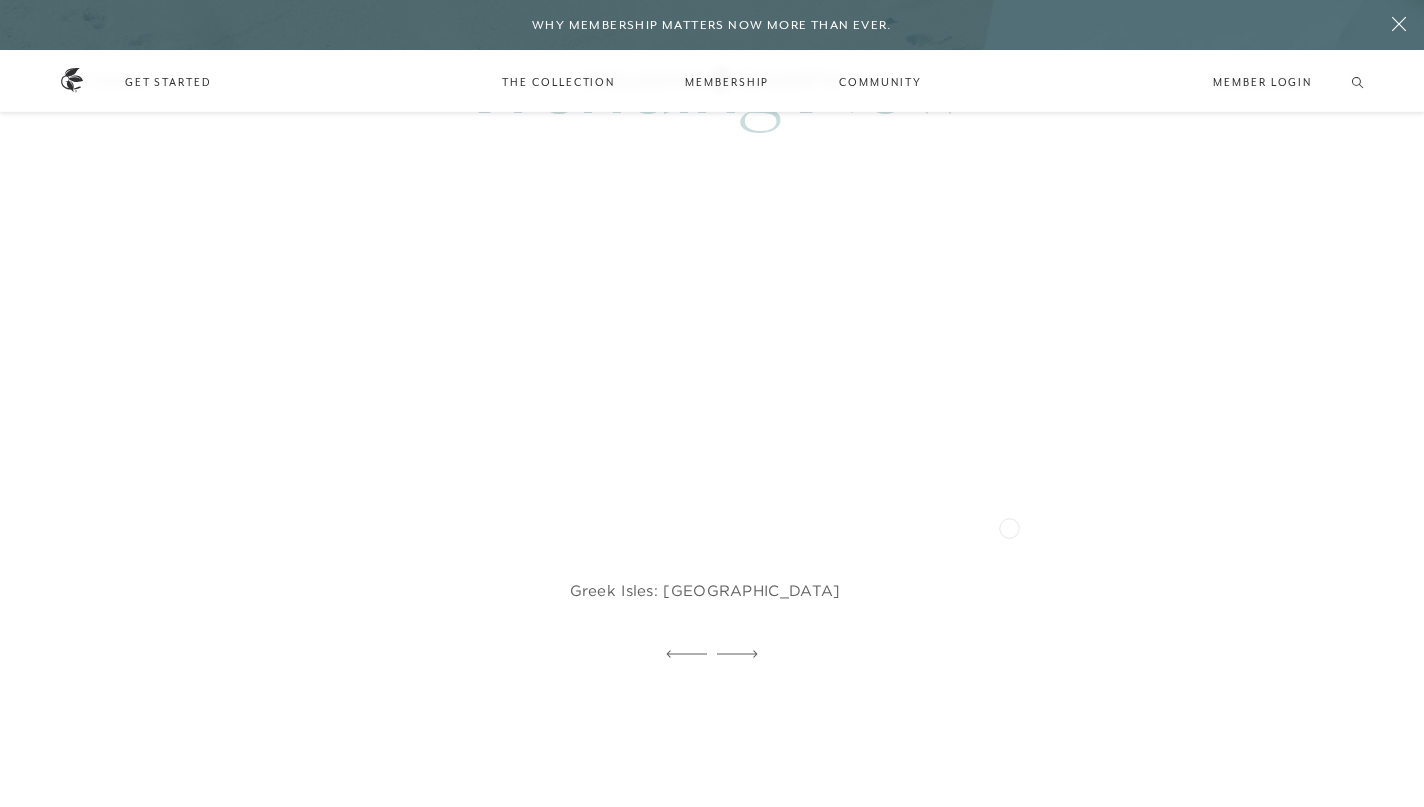 scroll, scrollTop: 0, scrollLeft: 0, axis: both 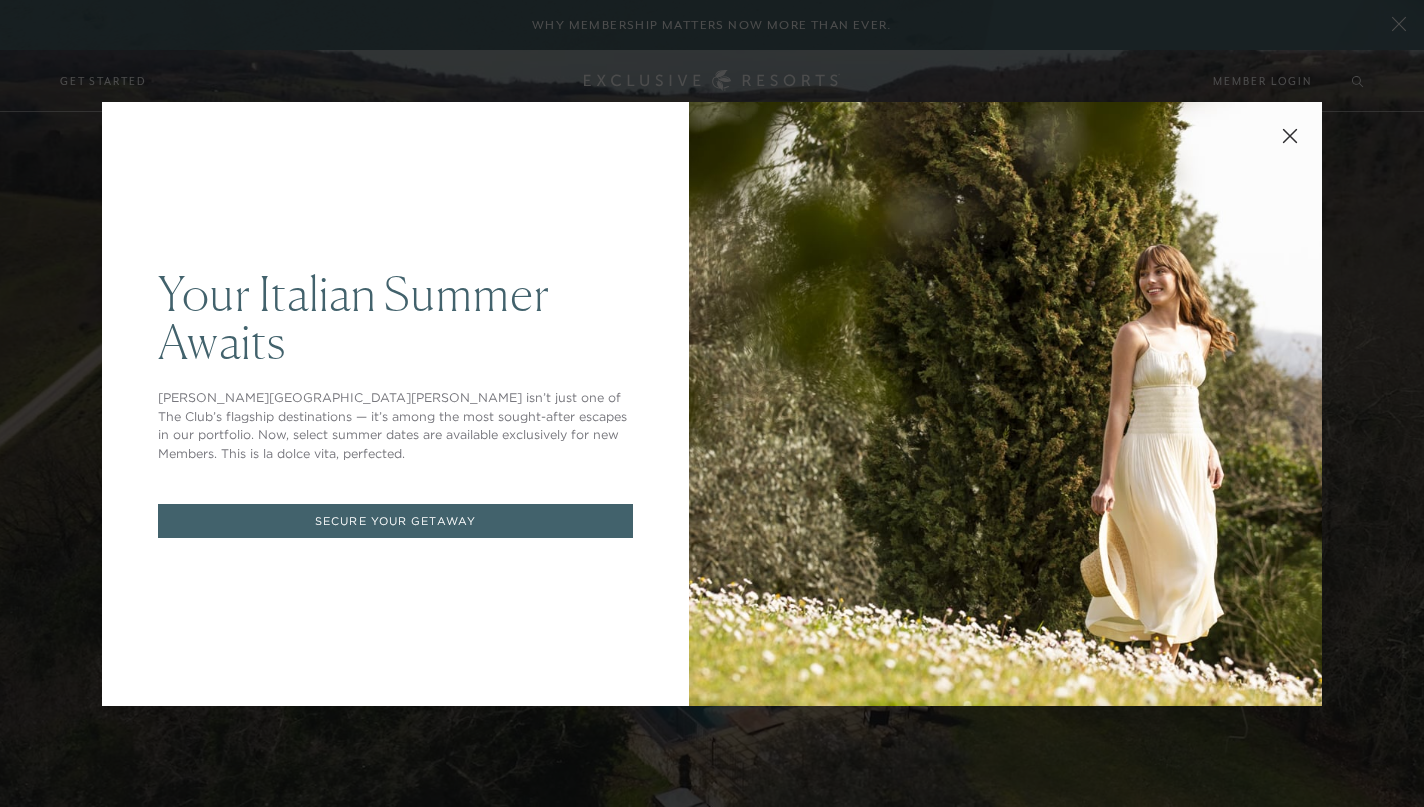 click 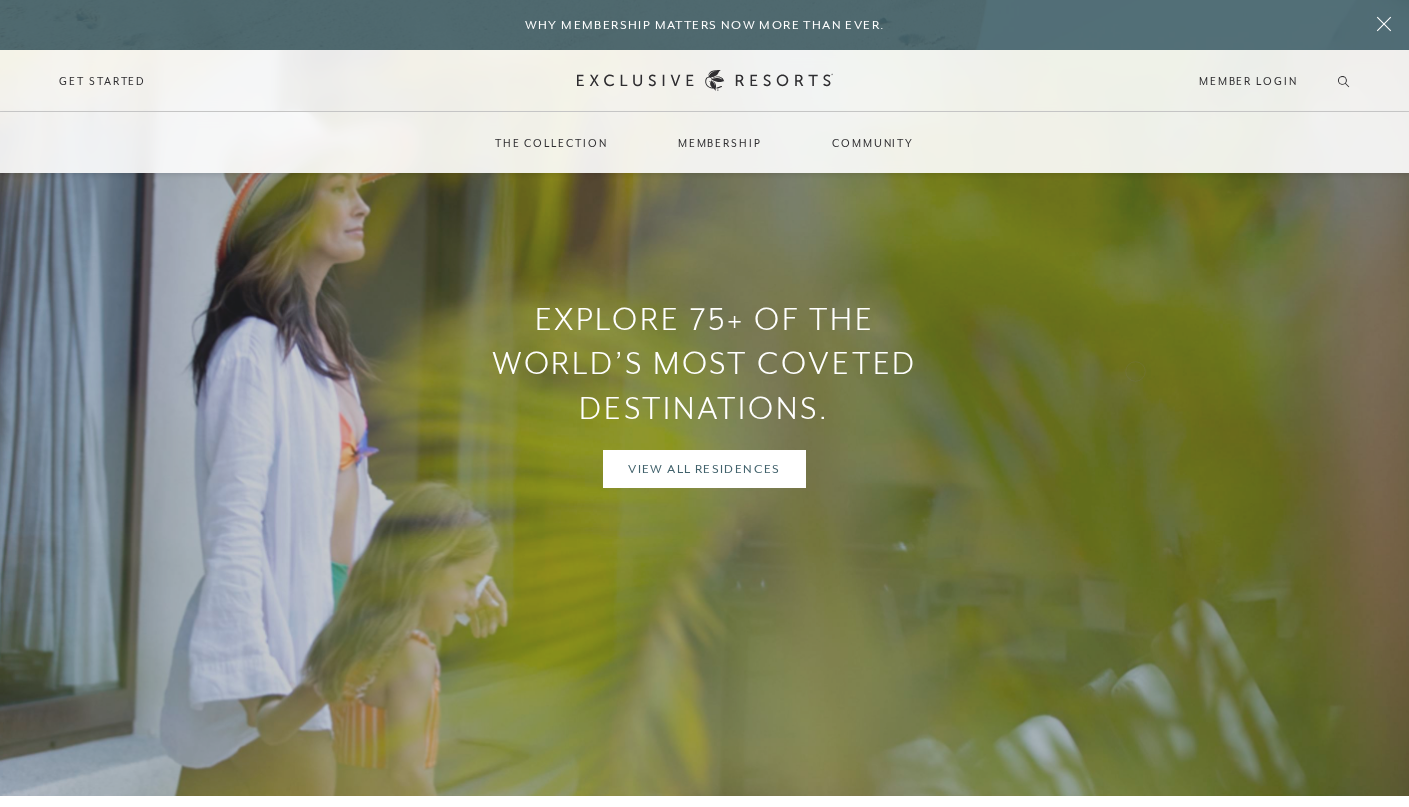 scroll, scrollTop: 1513, scrollLeft: 0, axis: vertical 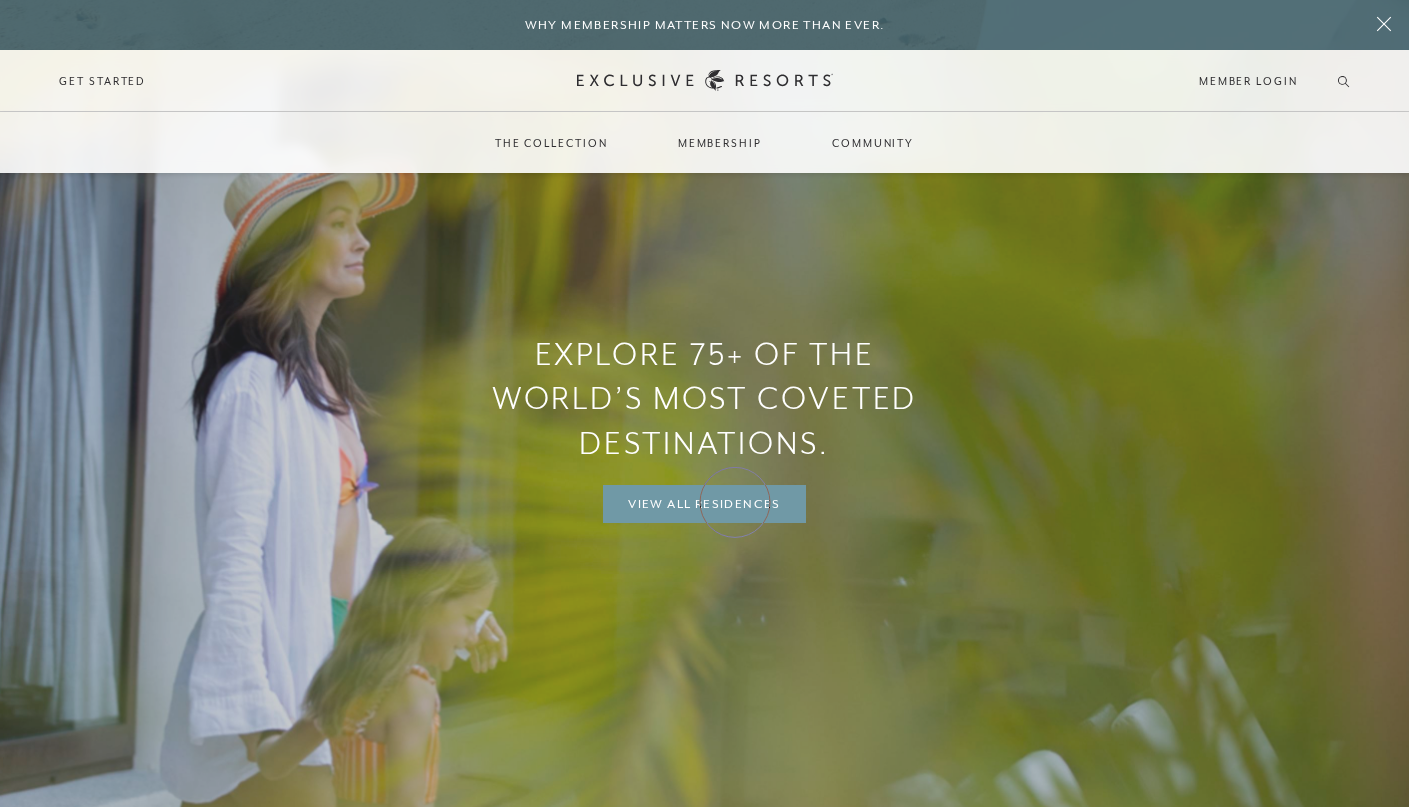 click on "View All Residences" at bounding box center (704, 504) 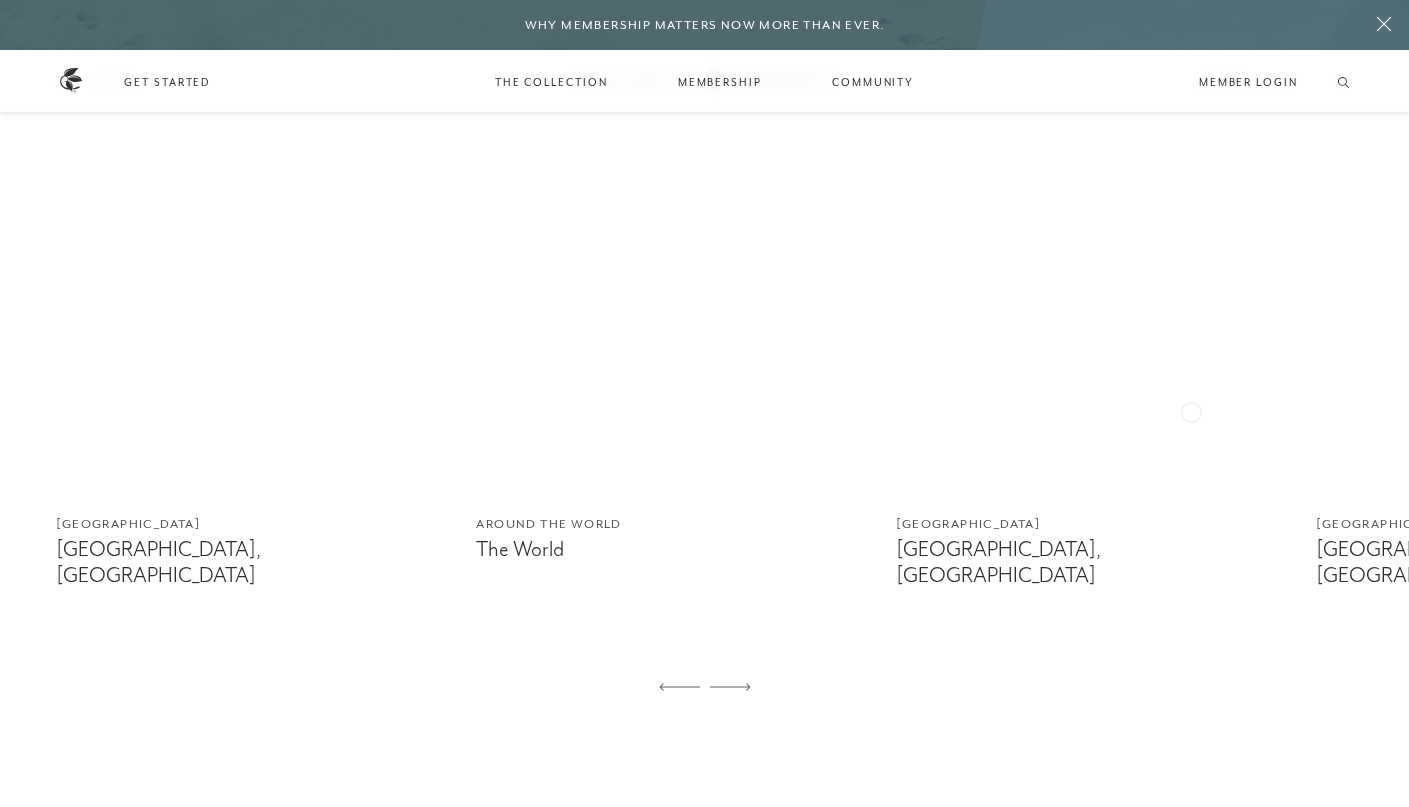 scroll, scrollTop: 1266, scrollLeft: 0, axis: vertical 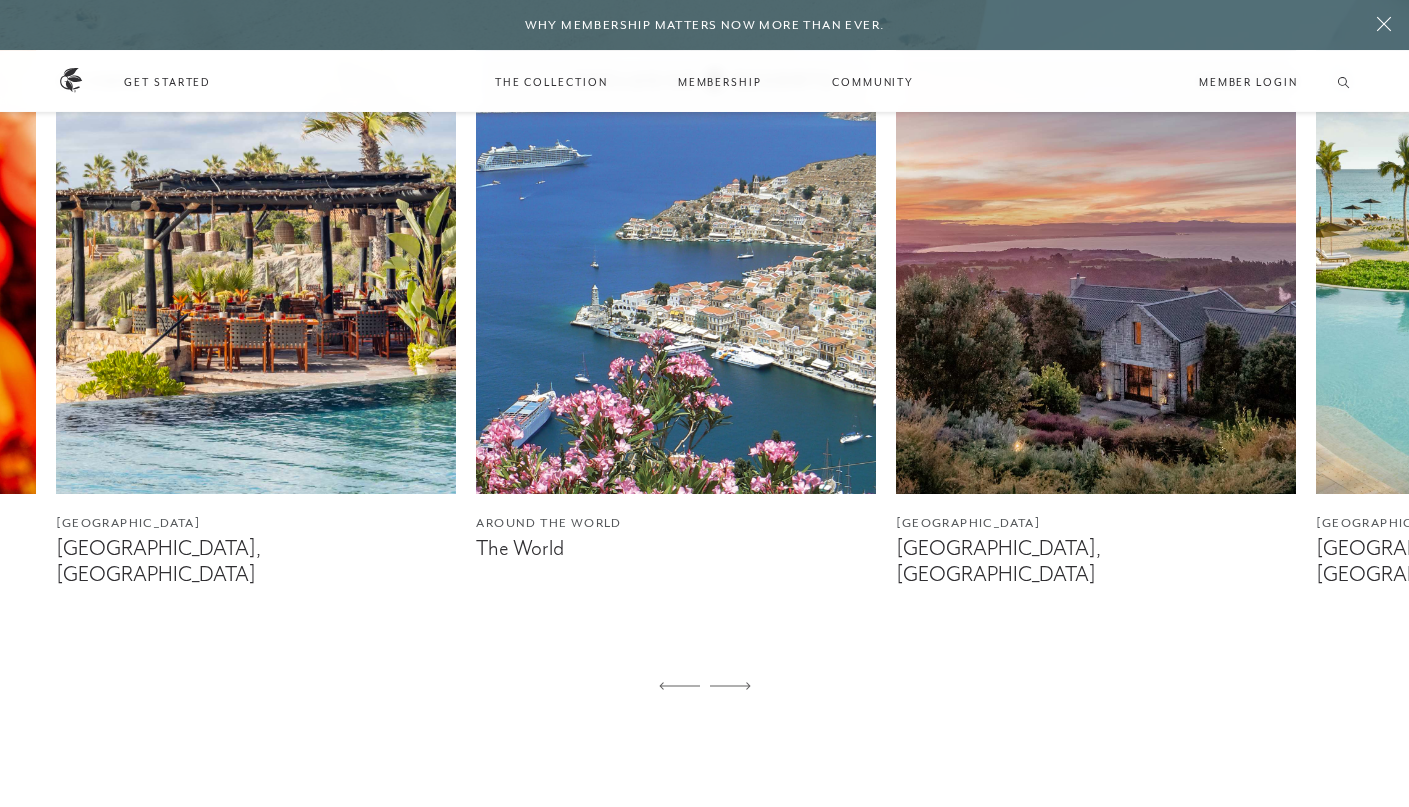 click at bounding box center [256, 244] 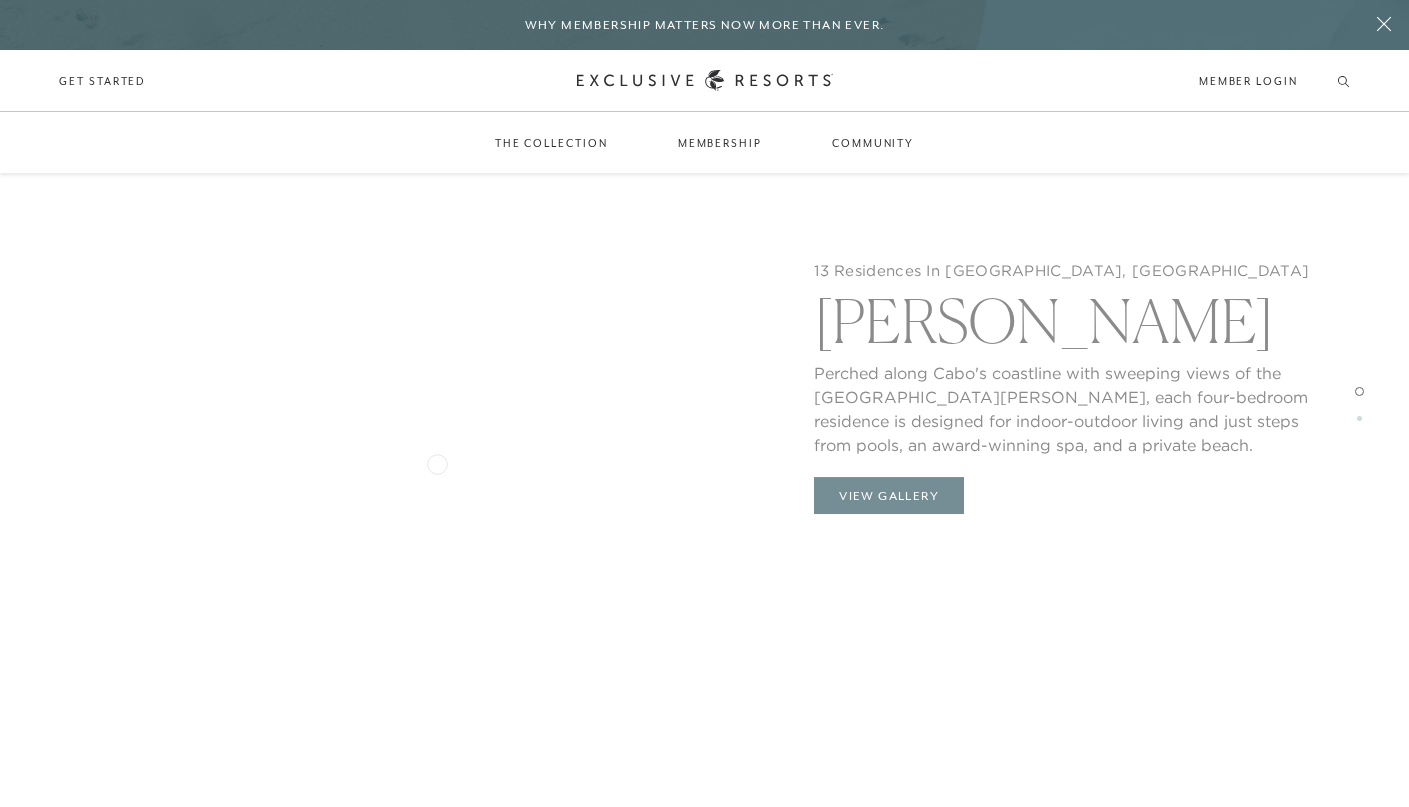 scroll, scrollTop: 2629, scrollLeft: 0, axis: vertical 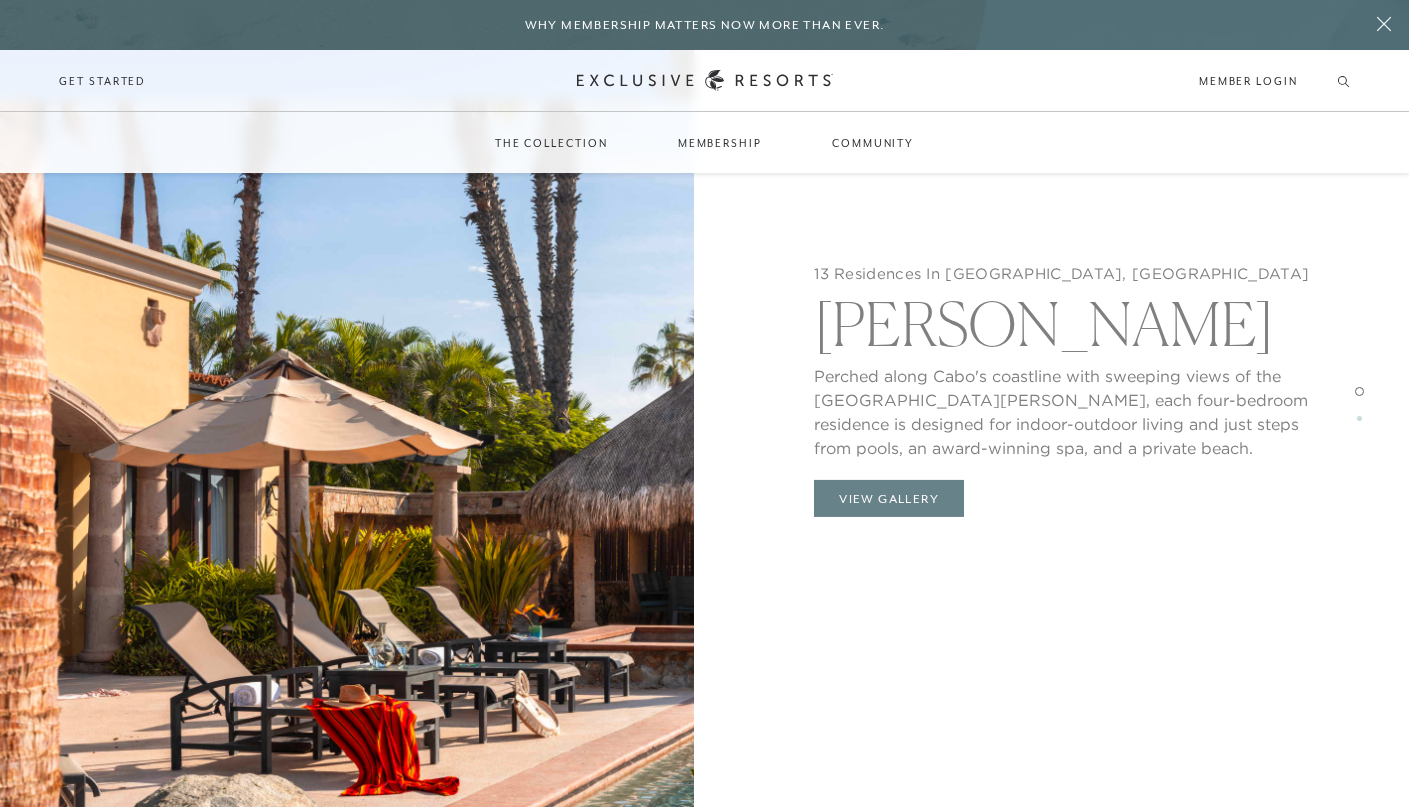 click on "13 Residences In [GEOGRAPHIC_DATA], [GEOGRAPHIC_DATA][PERSON_NAME] Perched along [GEOGRAPHIC_DATA]'s coastline with sweeping views of the [GEOGRAPHIC_DATA][PERSON_NAME], each four-bedroom residence is designed for indoor-outdoor living and just steps from pools, an award-winning spa, and a private beach. 13 Residences In [GEOGRAPHIC_DATA], [GEOGRAPHIC_DATA][PERSON_NAME] Perched along [GEOGRAPHIC_DATA]'s coastline with sweeping views of the [GEOGRAPHIC_DATA][PERSON_NAME], each four-bedroom residence is designed for indoor-outdoor living and just steps from pools, an award-winning spa, and a private beach. View Gallery 8 Residences In [GEOGRAPHIC_DATA], [GEOGRAPHIC_DATA] [GEOGRAPHIC_DATA] Located in one of the most private and exclusive residential communities, The Club's four-bedroom luxury residences embrace indoor-outdoor living with private pools, lush courtyards, and access to The Beach Club, which features a restaurant, fitness center, a beautiful pool and bar overlooking the [GEOGRAPHIC_DATA][PERSON_NAME], and three tennis courts. 8 Residences In [GEOGRAPHIC_DATA], [GEOGRAPHIC_DATA] [GEOGRAPHIC_DATA] View Gallery" at bounding box center [1062, 403] 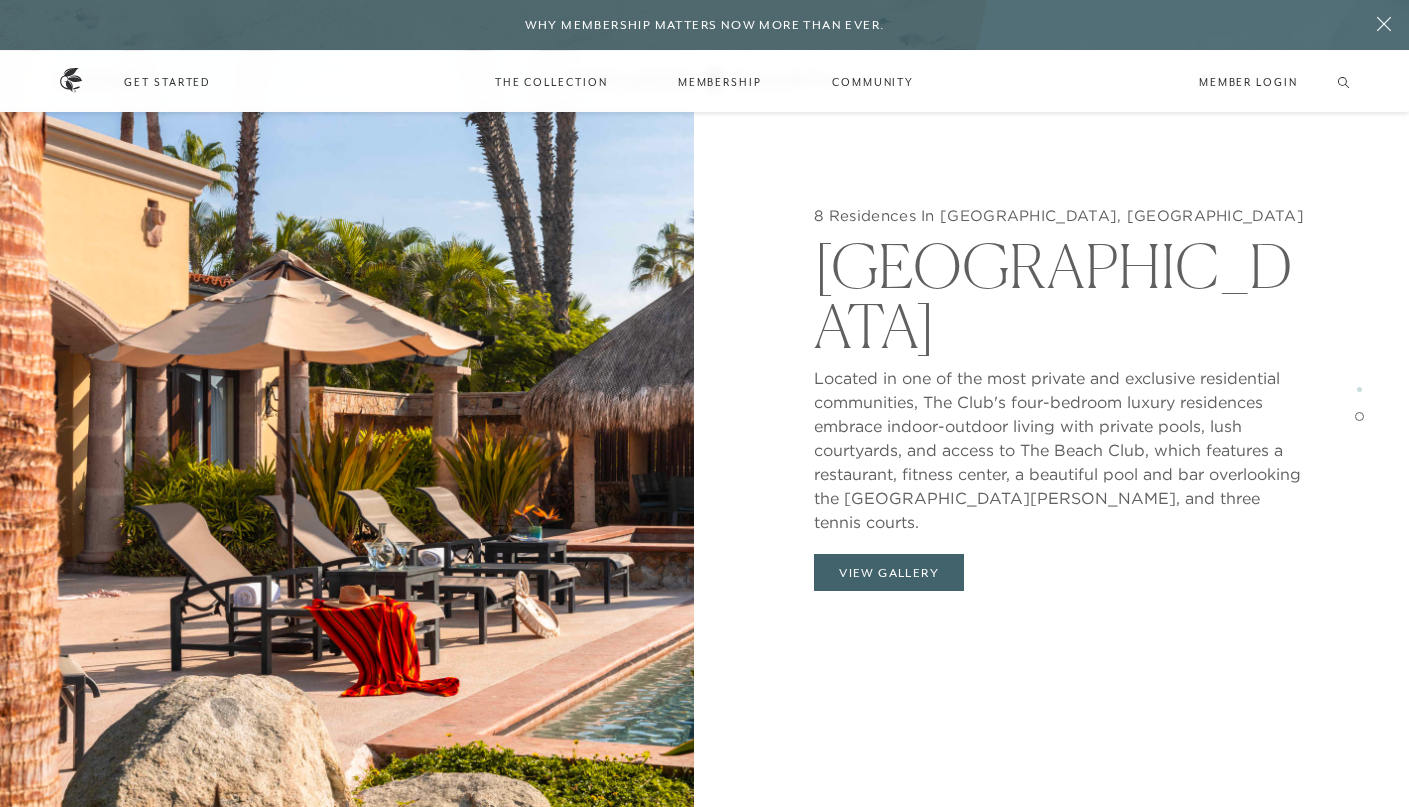 scroll, scrollTop: 3511, scrollLeft: 0, axis: vertical 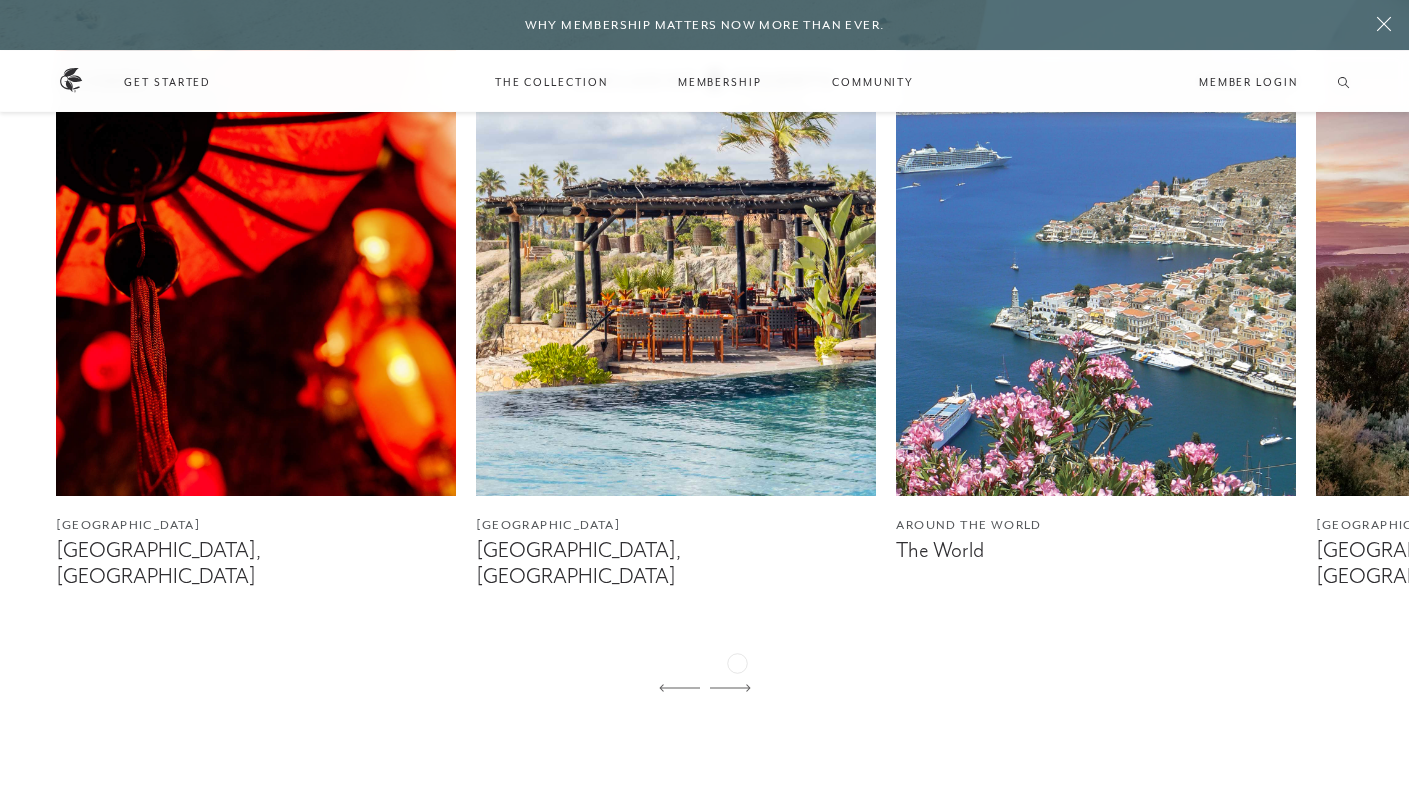 click 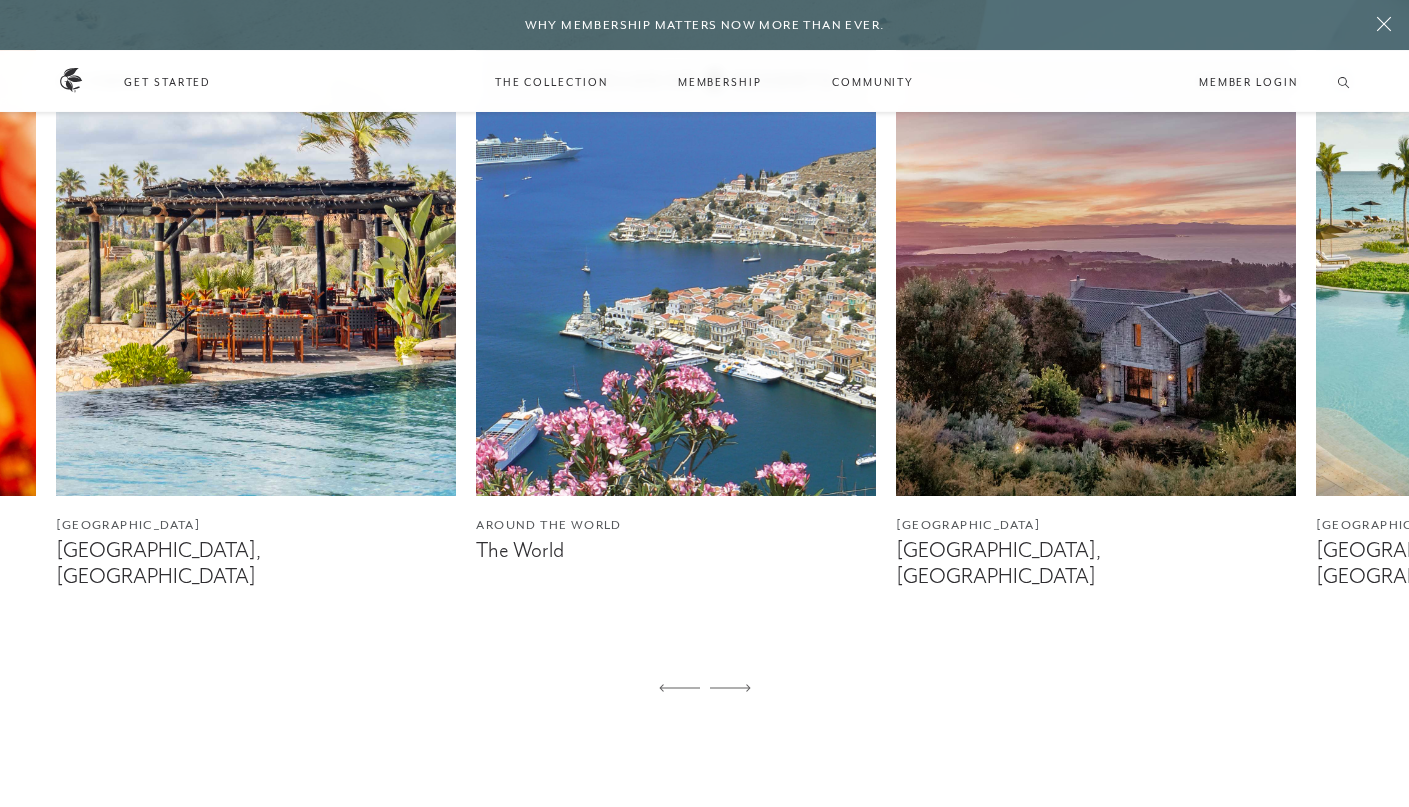 click at bounding box center [676, 246] 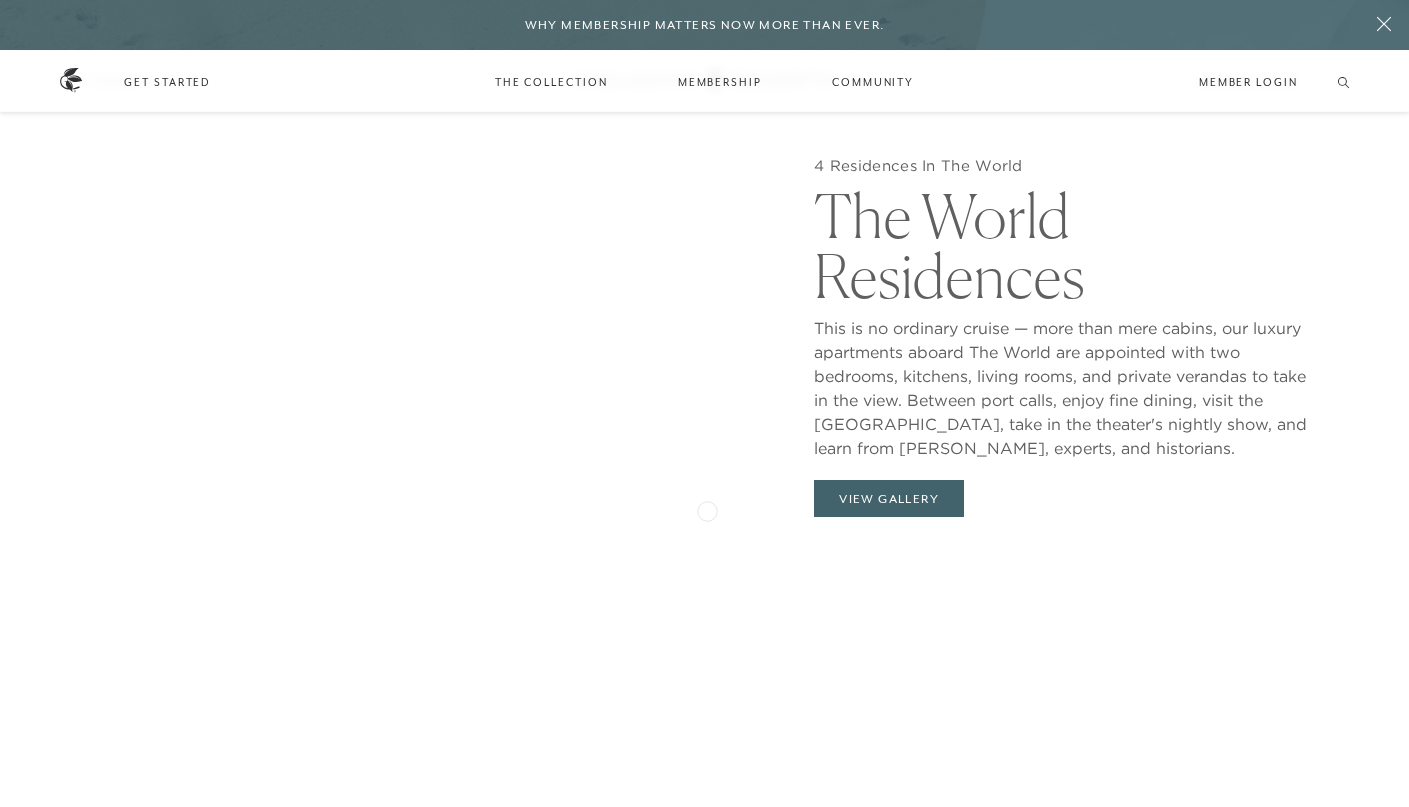 scroll, scrollTop: 2116, scrollLeft: 0, axis: vertical 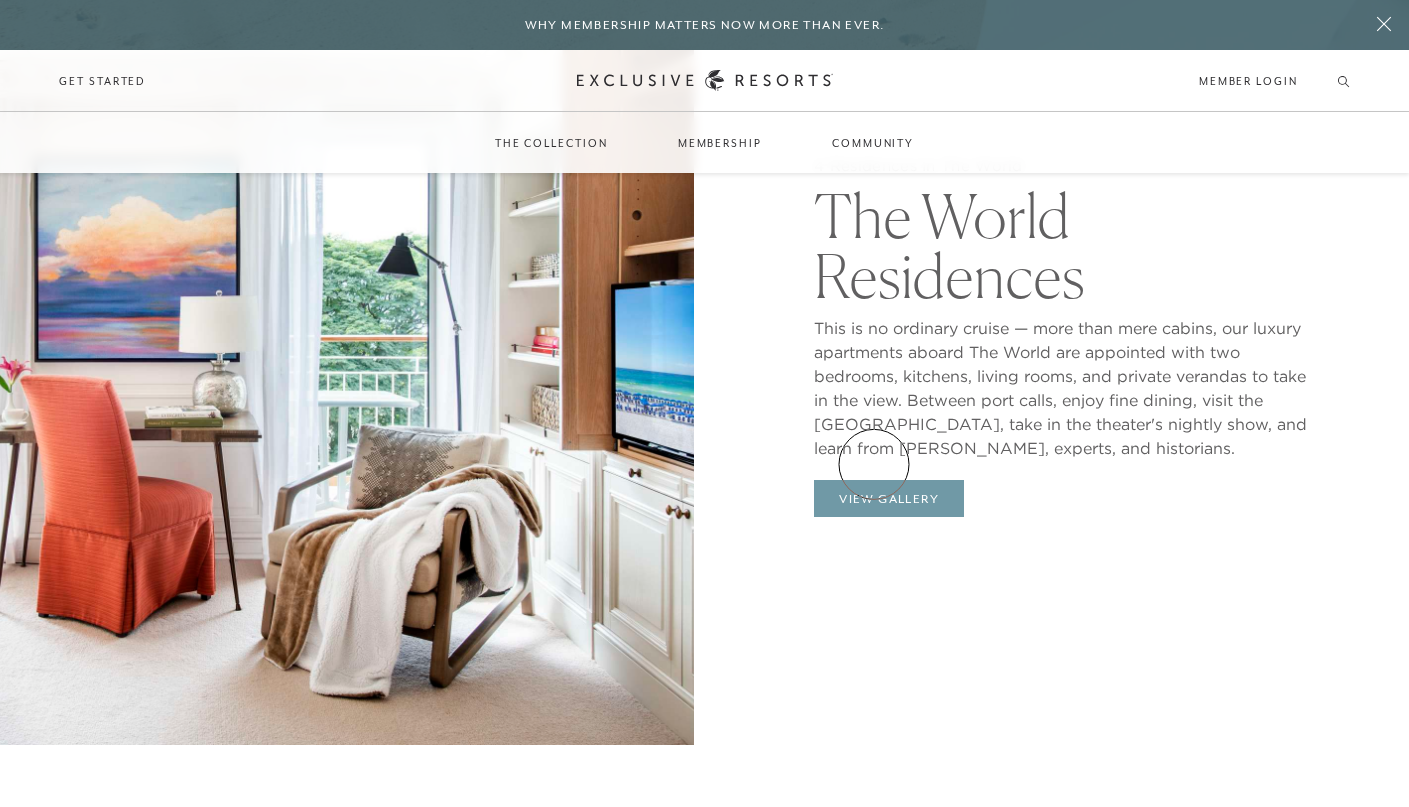 click on "View Gallery" at bounding box center [889, 499] 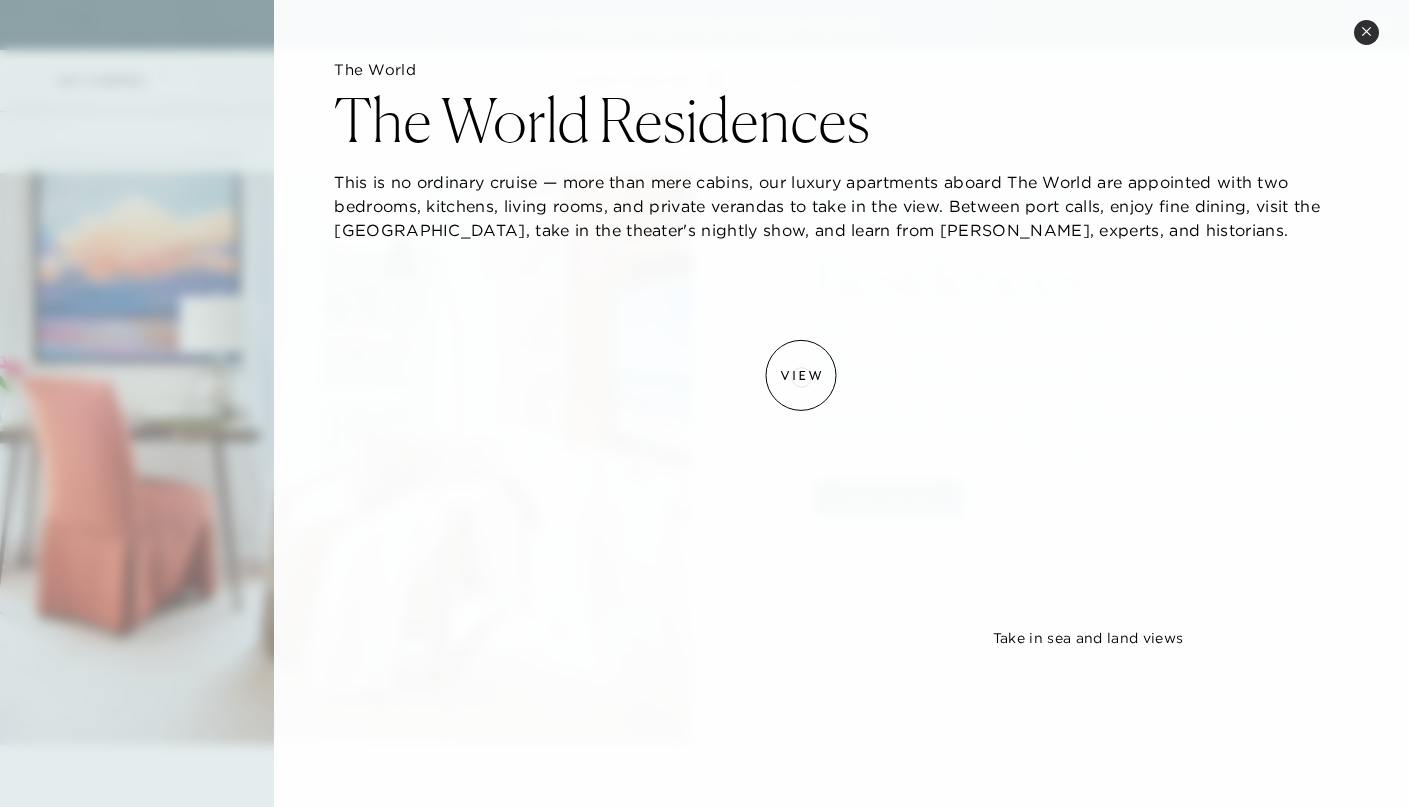 scroll, scrollTop: 0, scrollLeft: 0, axis: both 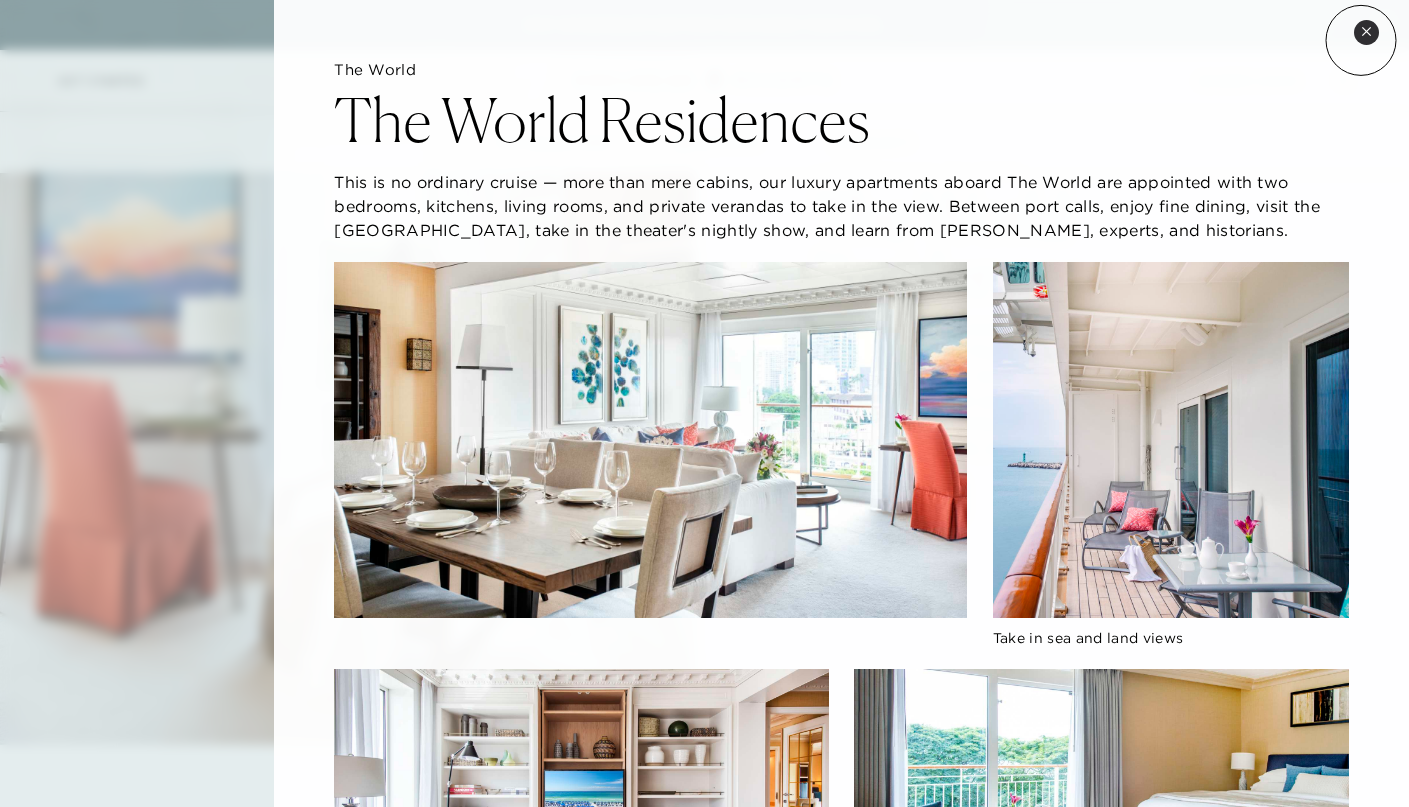 click on "Close quickview" at bounding box center (1366, 32) 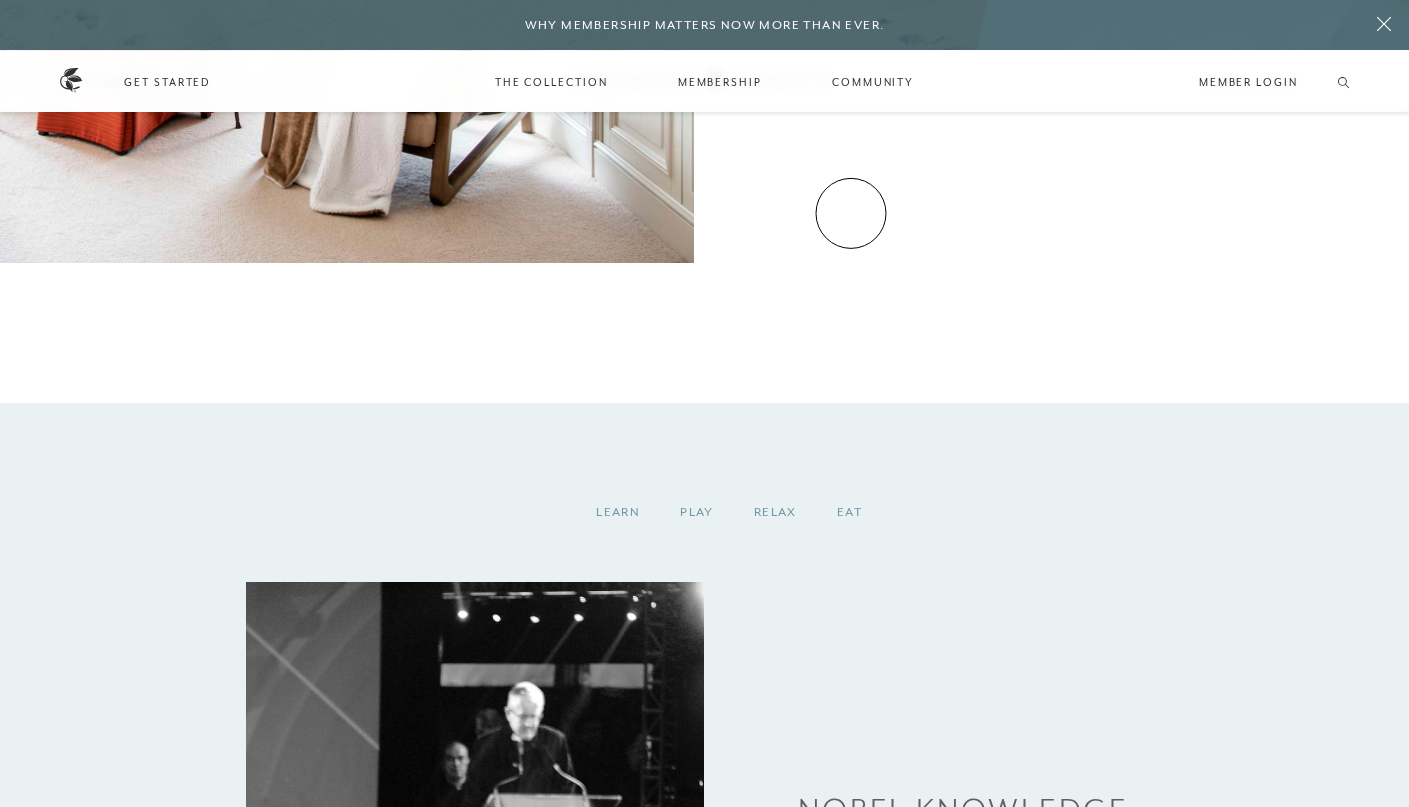 scroll, scrollTop: 2605, scrollLeft: 0, axis: vertical 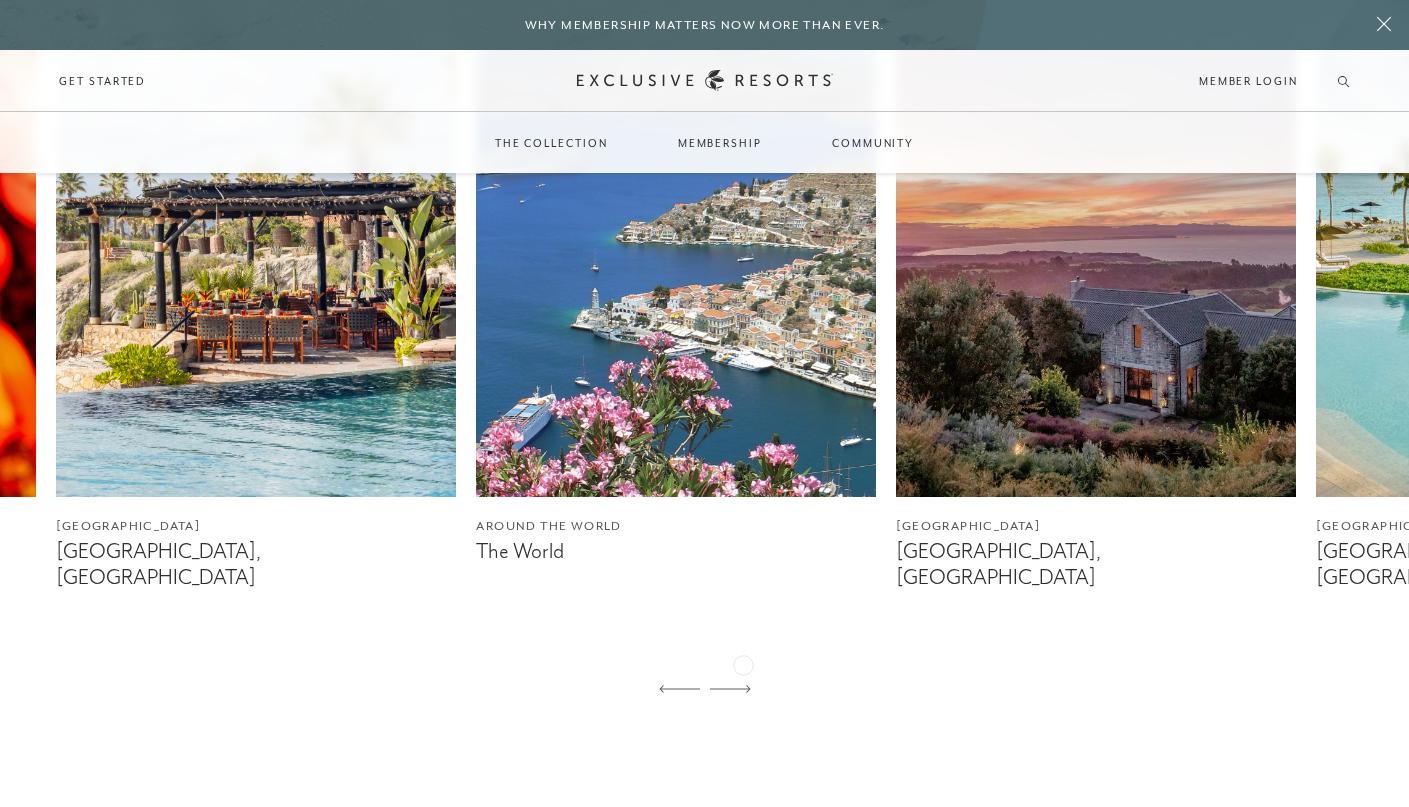 click 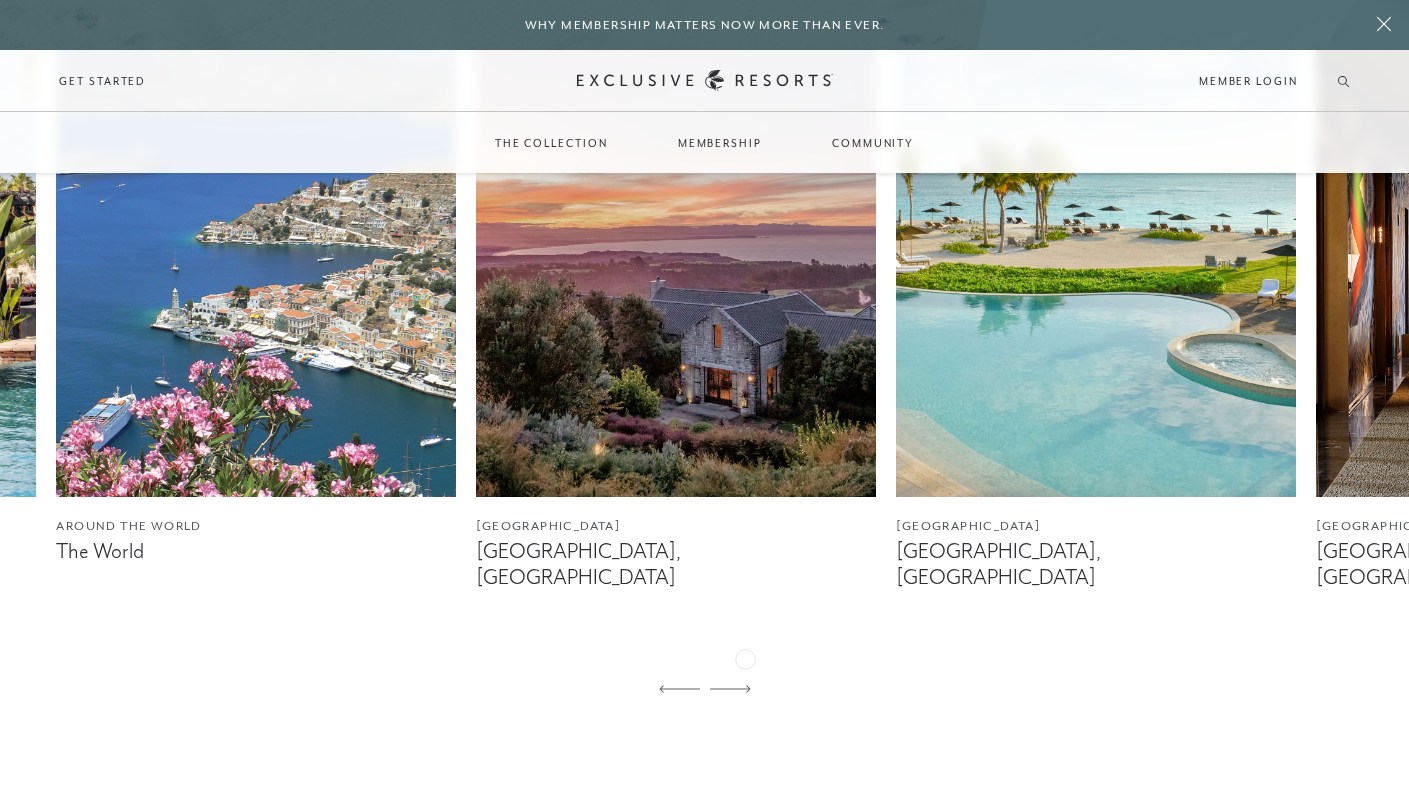 click at bounding box center [730, 690] 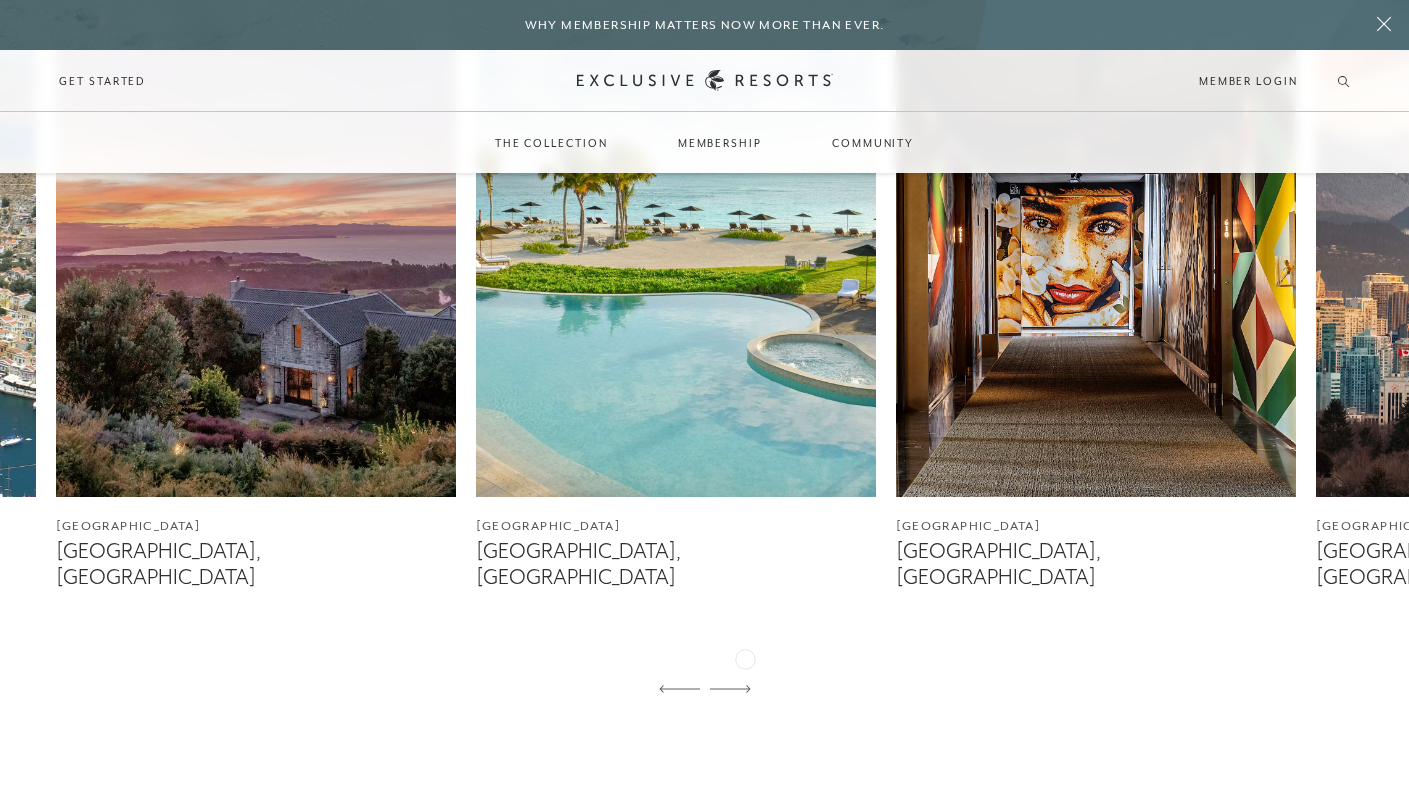click at bounding box center (730, 690) 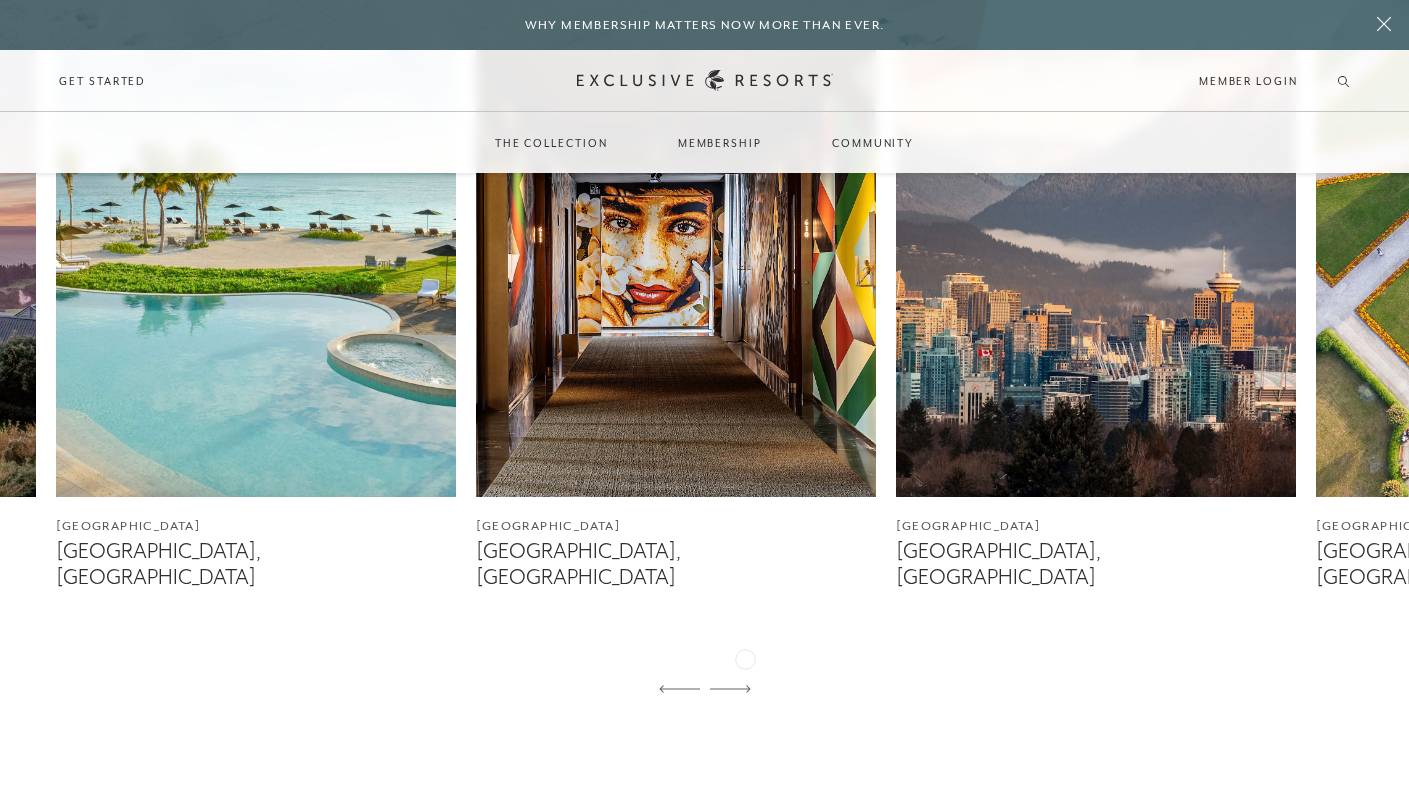 click at bounding box center (730, 690) 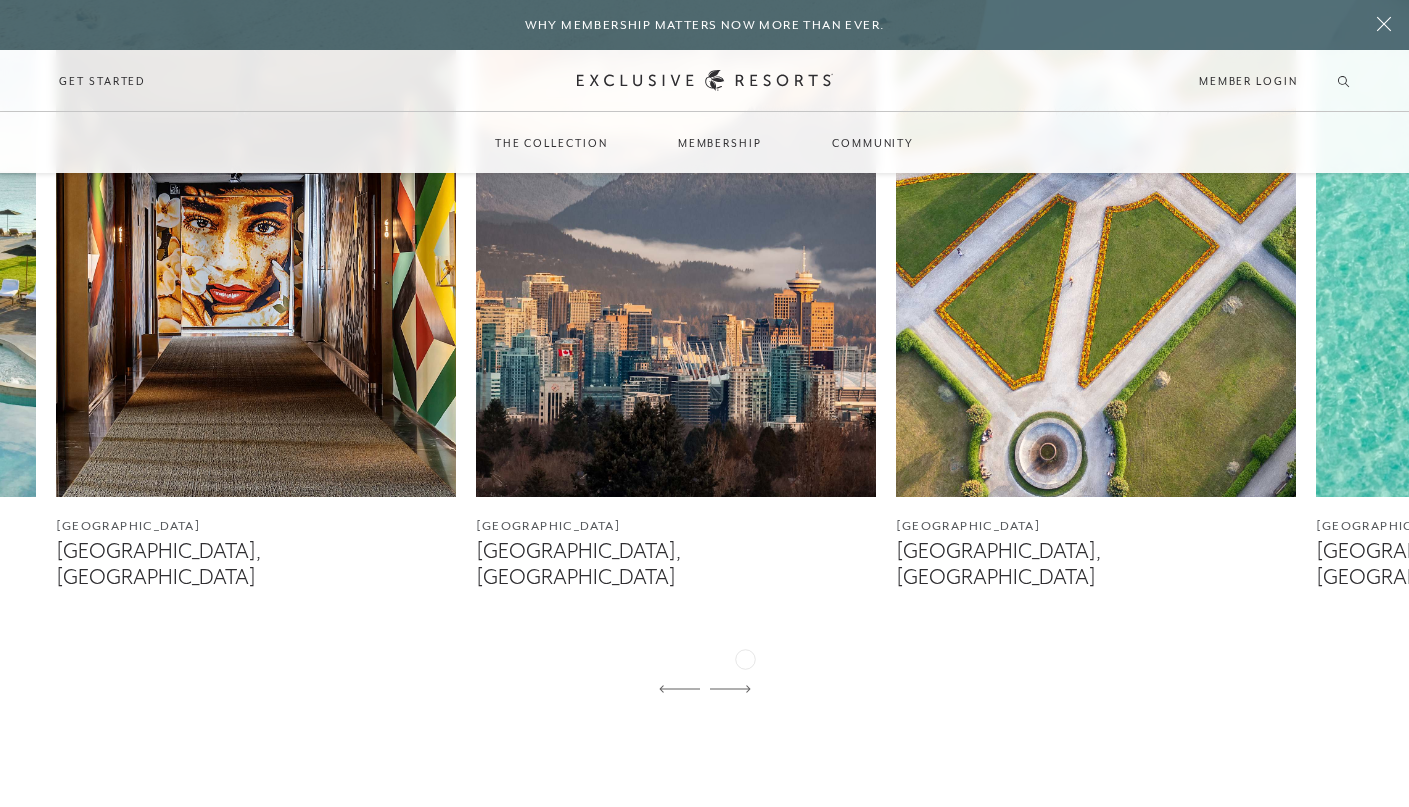 click at bounding box center [730, 690] 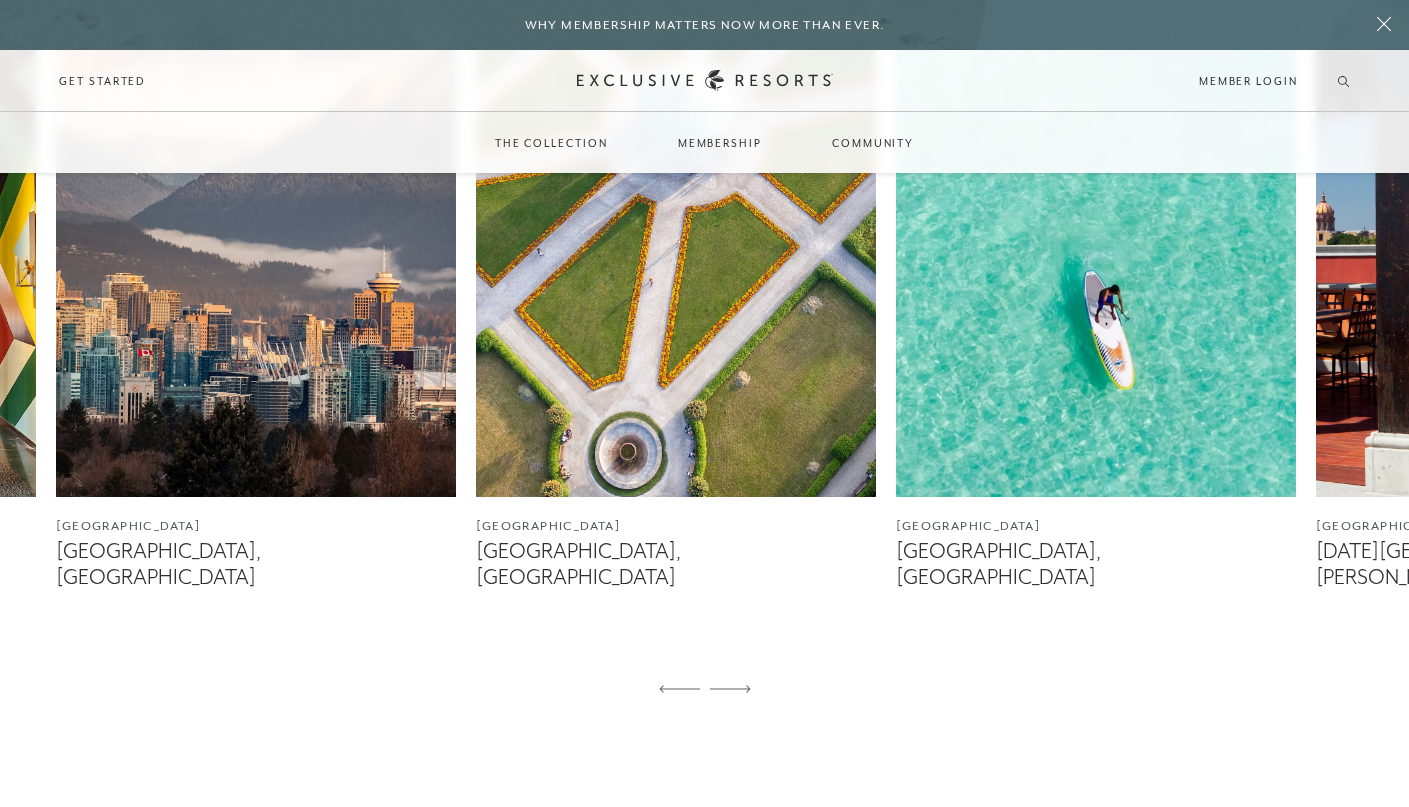 click at bounding box center (730, 690) 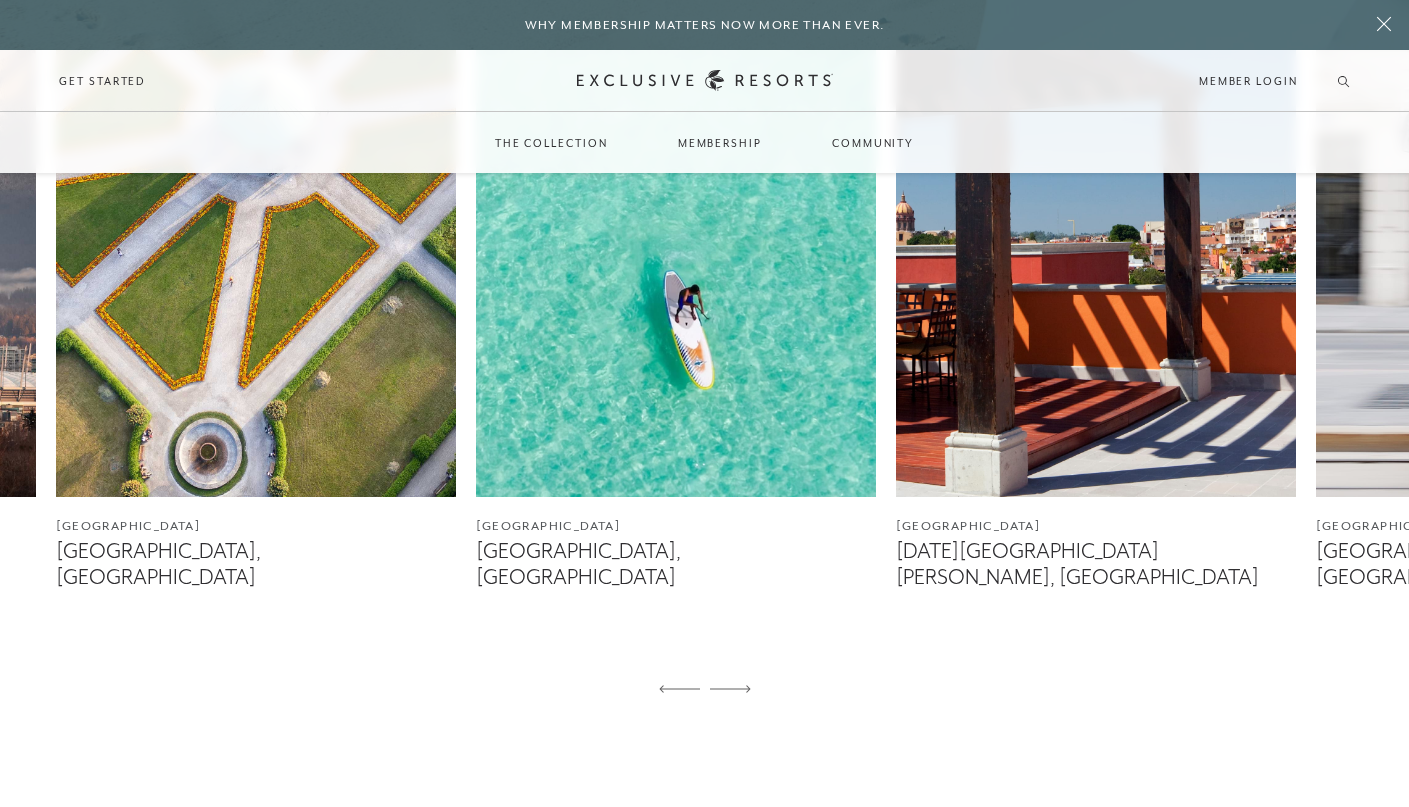 click at bounding box center (730, 690) 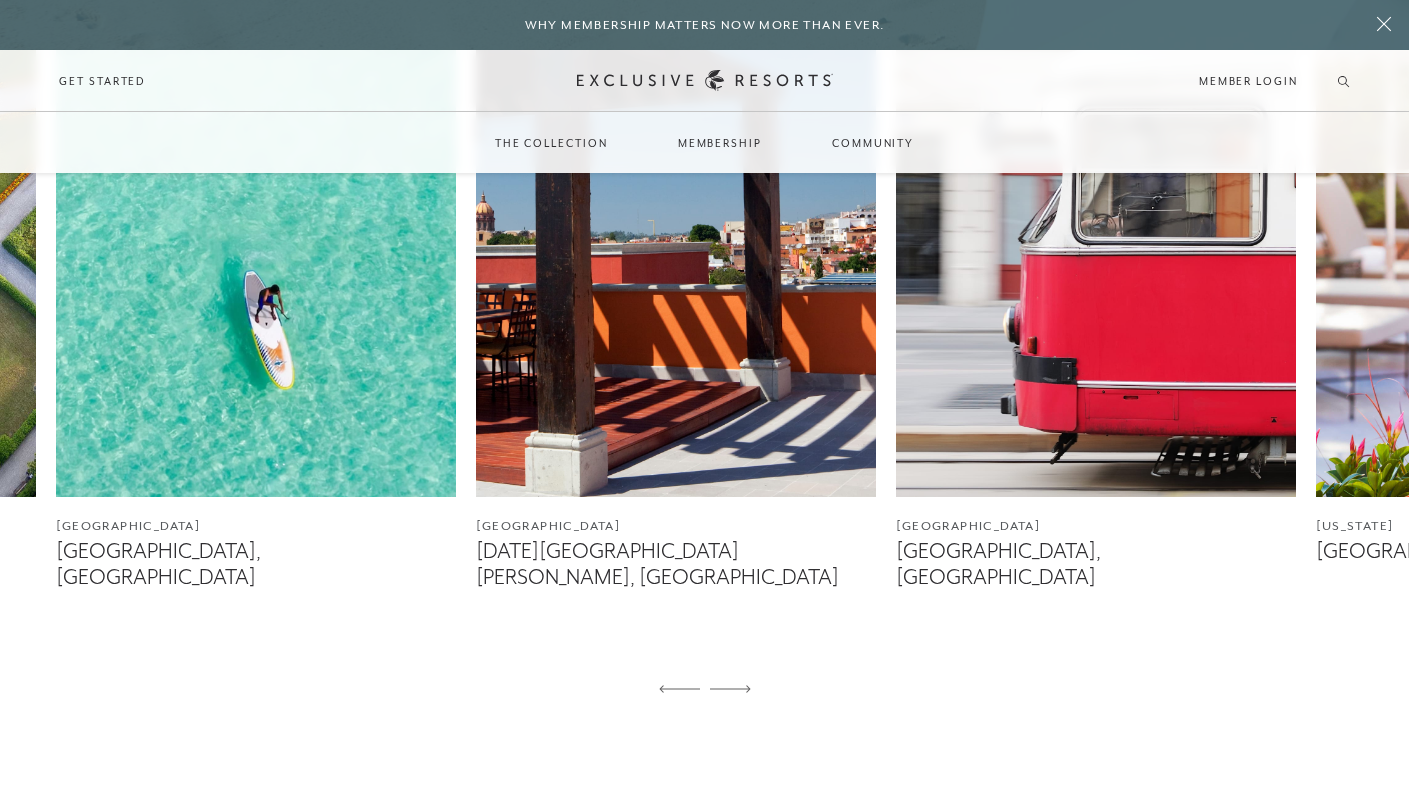click at bounding box center (730, 690) 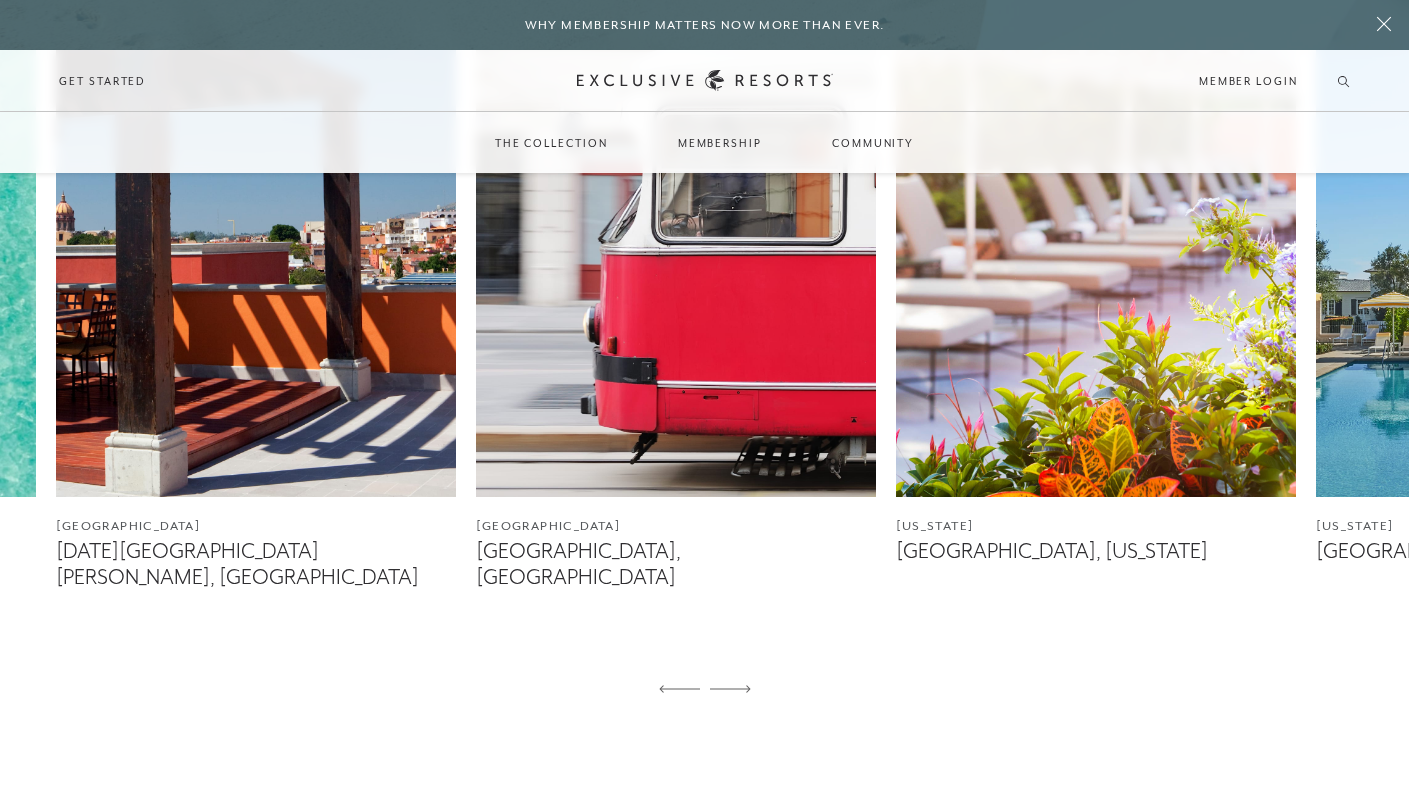 click at bounding box center (730, 690) 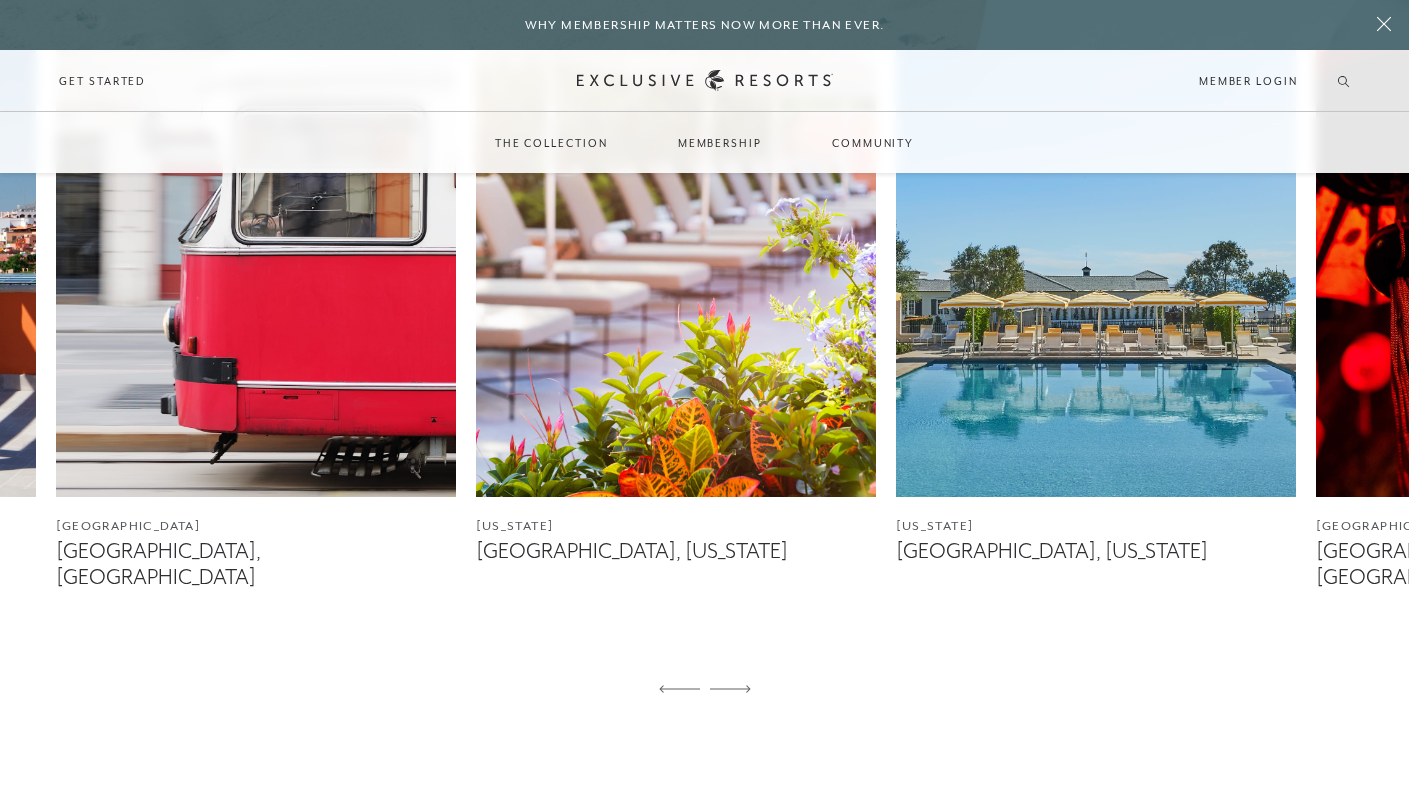 click at bounding box center [730, 690] 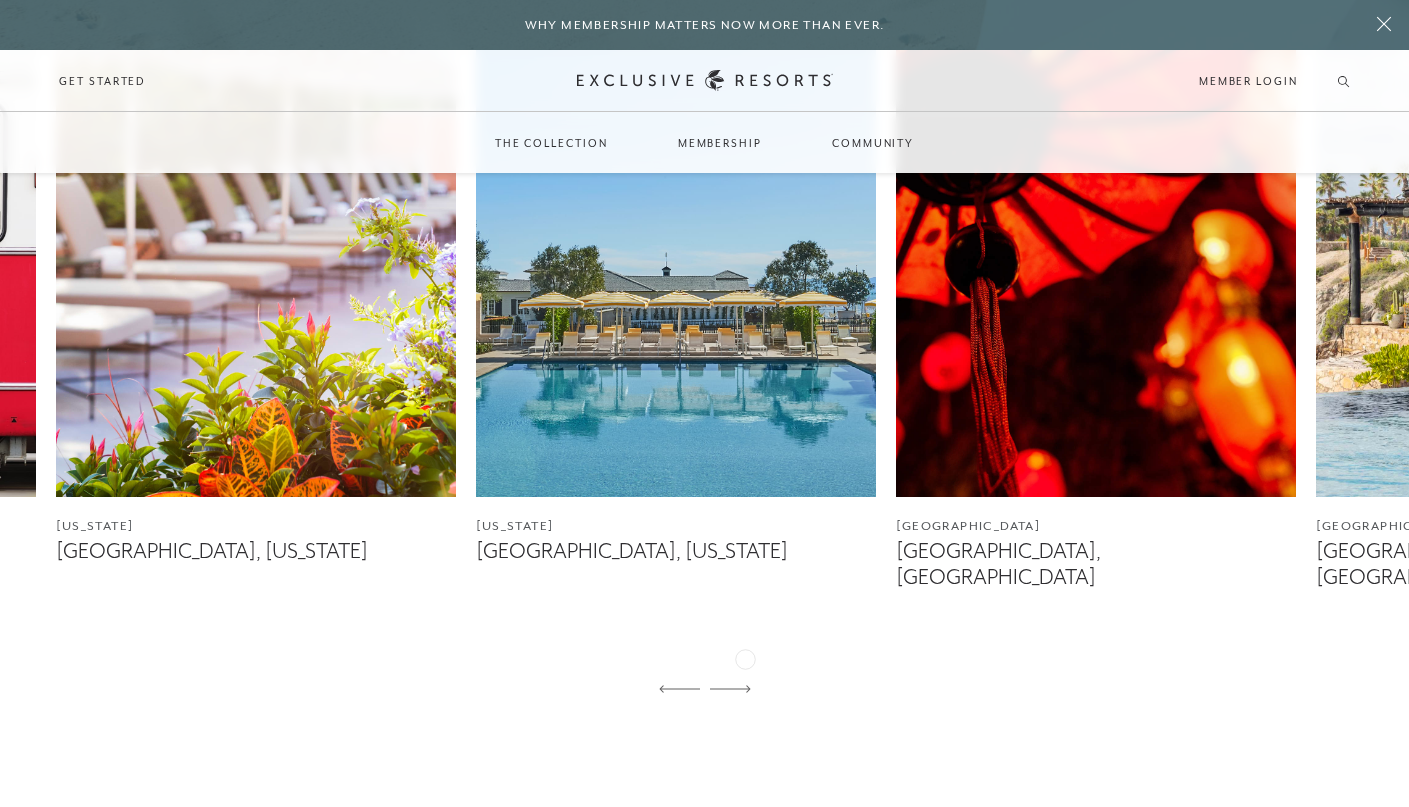 click at bounding box center [730, 690] 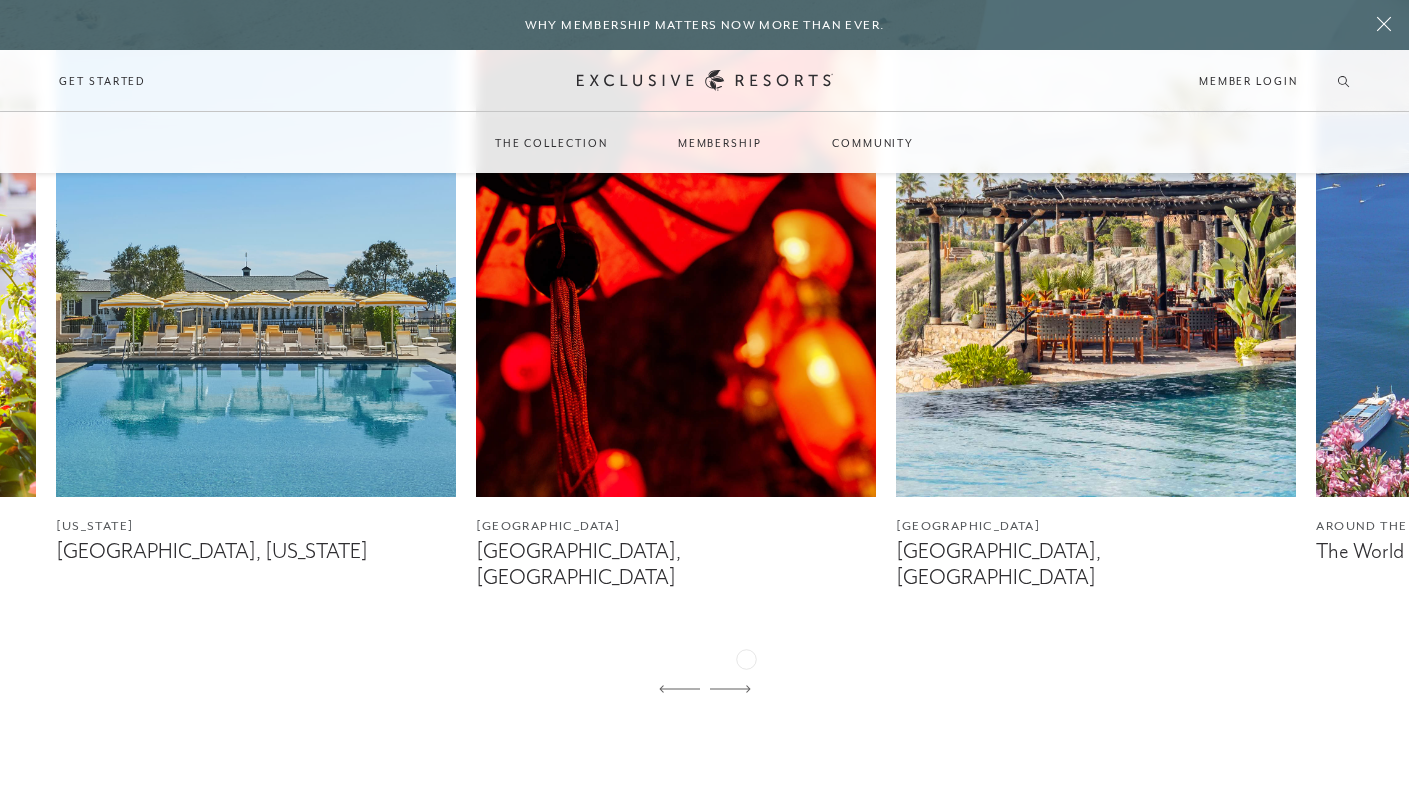 click at bounding box center [730, 690] 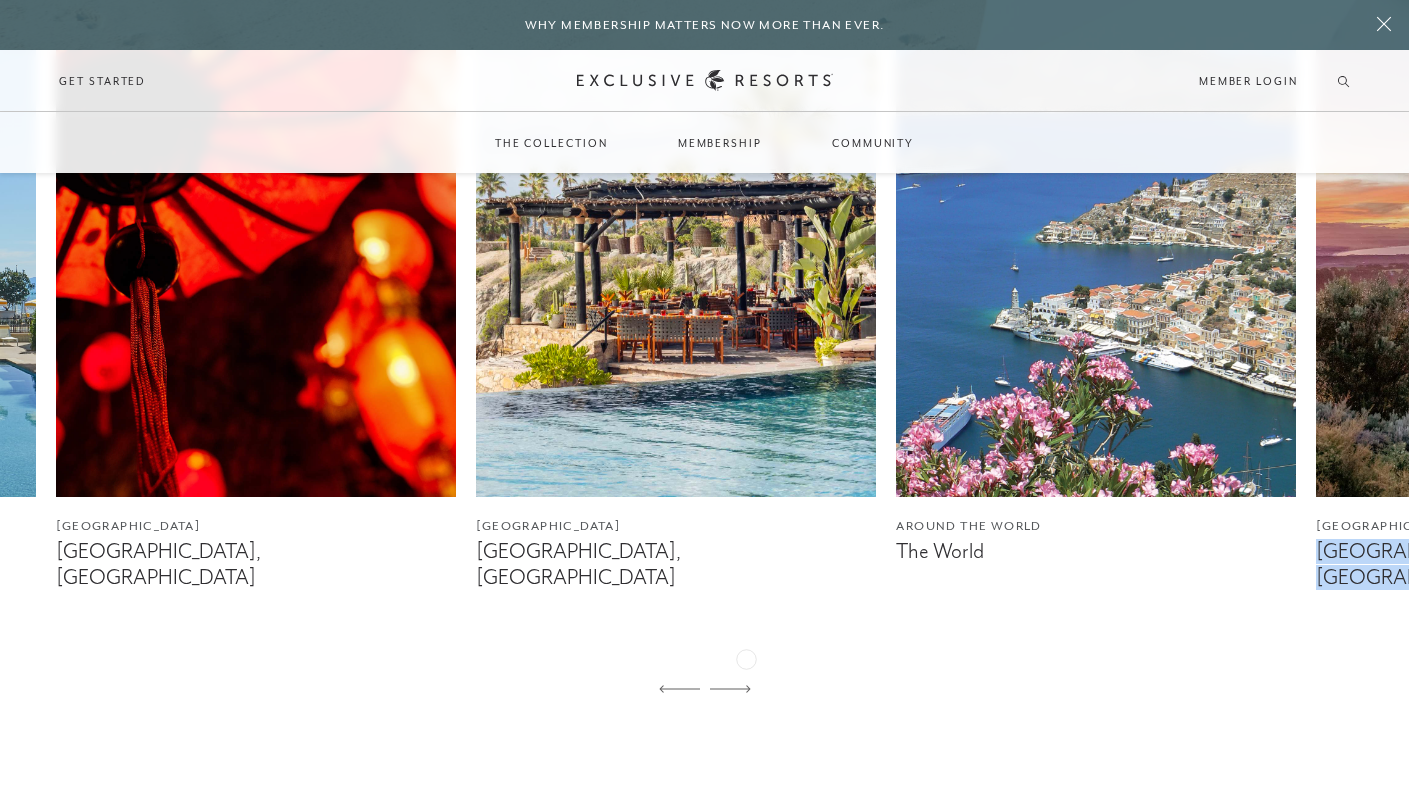 click at bounding box center (730, 690) 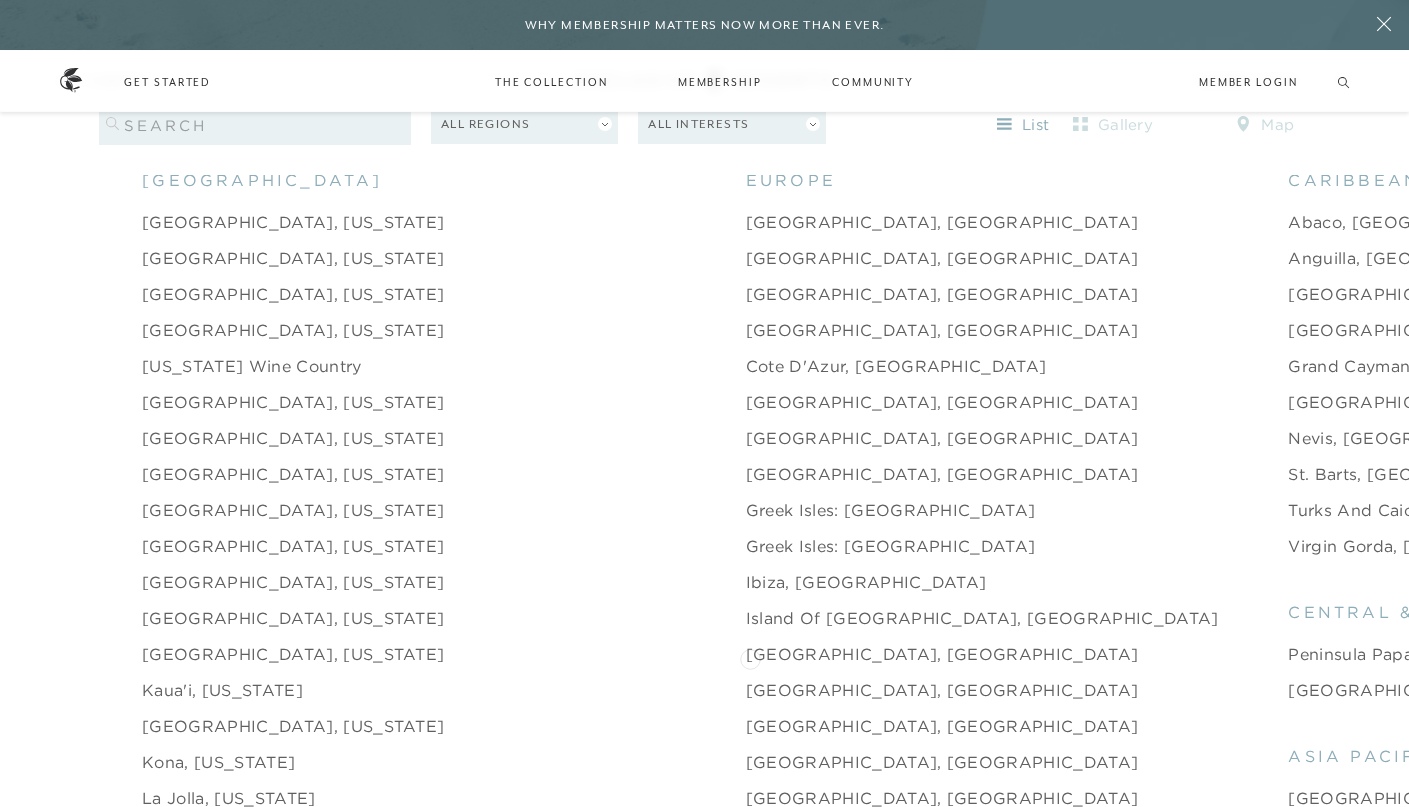scroll, scrollTop: 2081, scrollLeft: 0, axis: vertical 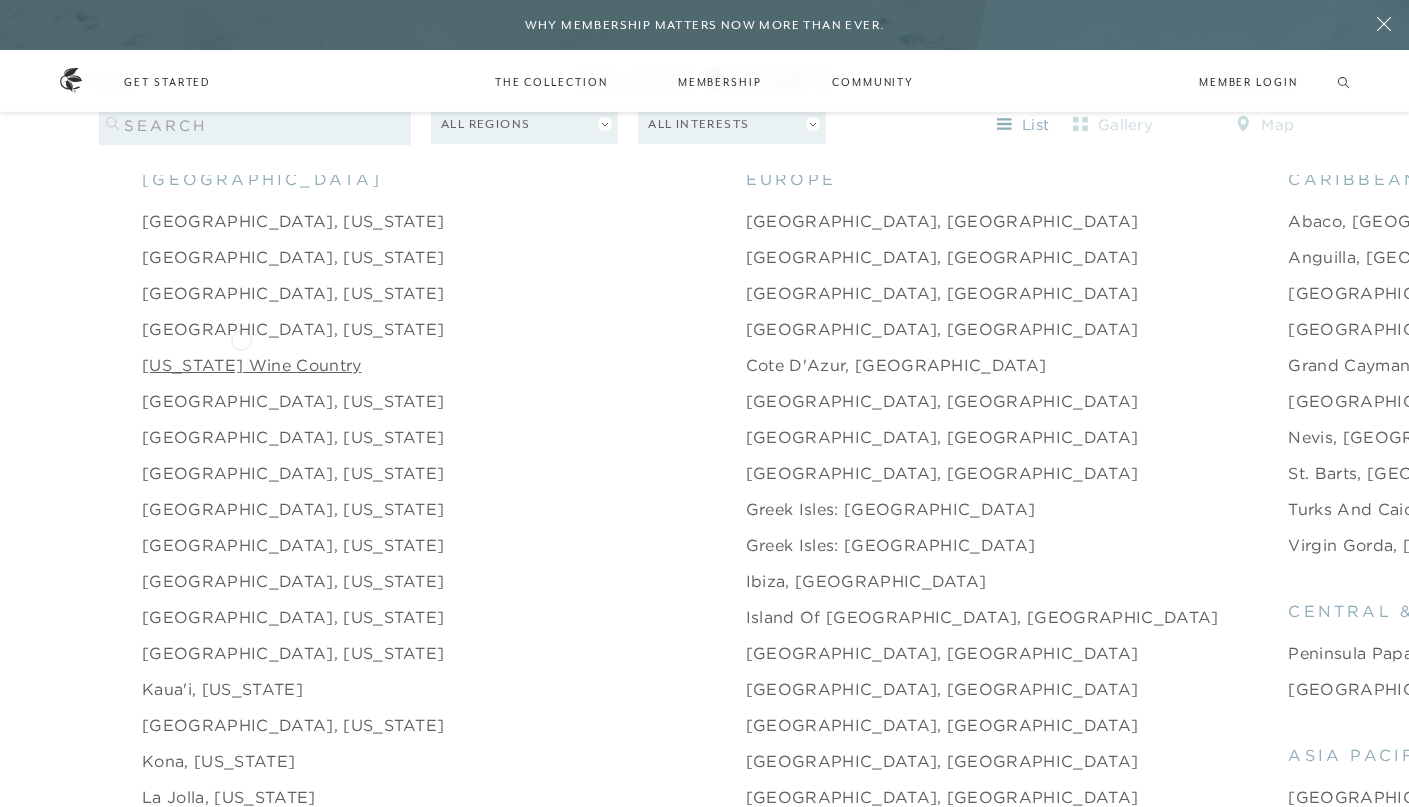 click on "[US_STATE] Wine Country" at bounding box center [251, 365] 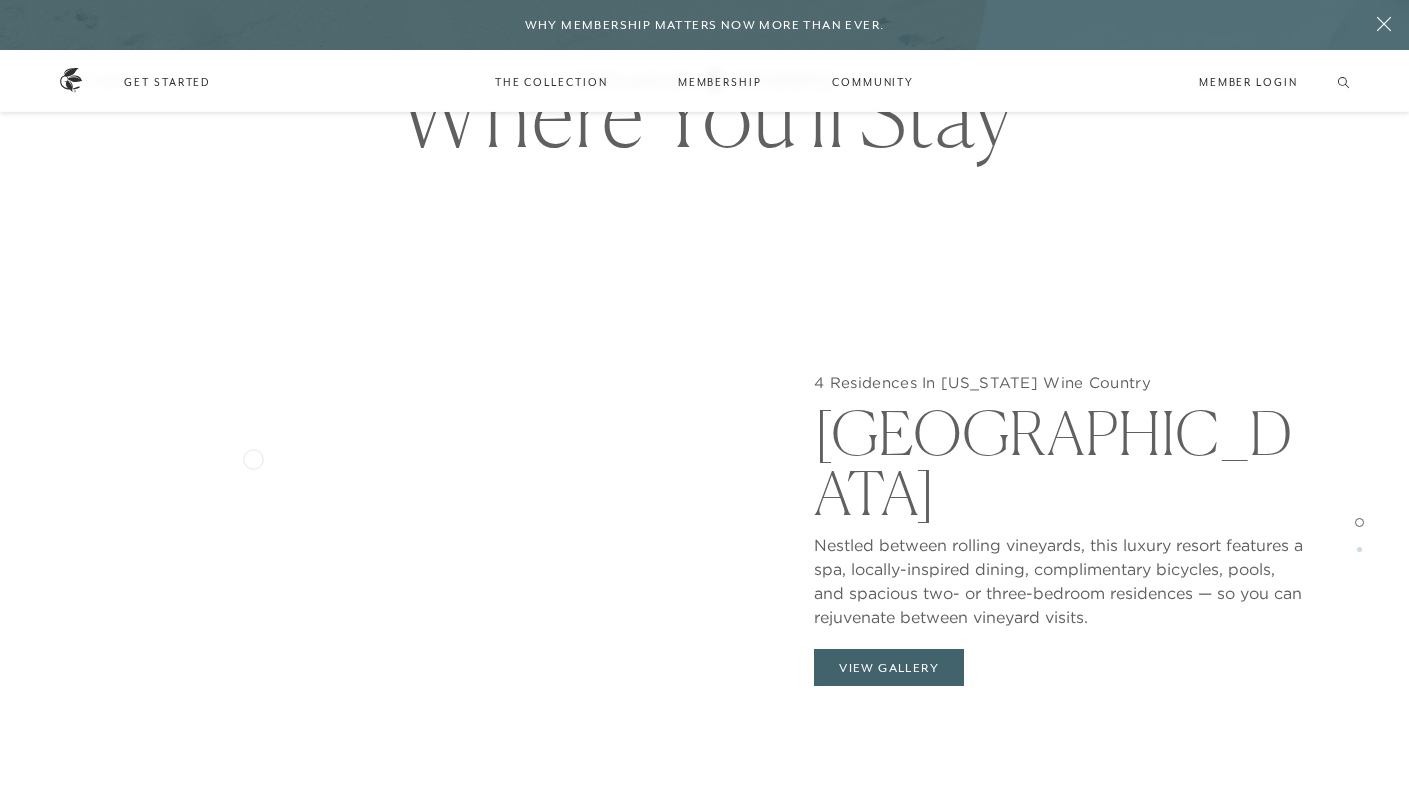scroll, scrollTop: 1909, scrollLeft: 0, axis: vertical 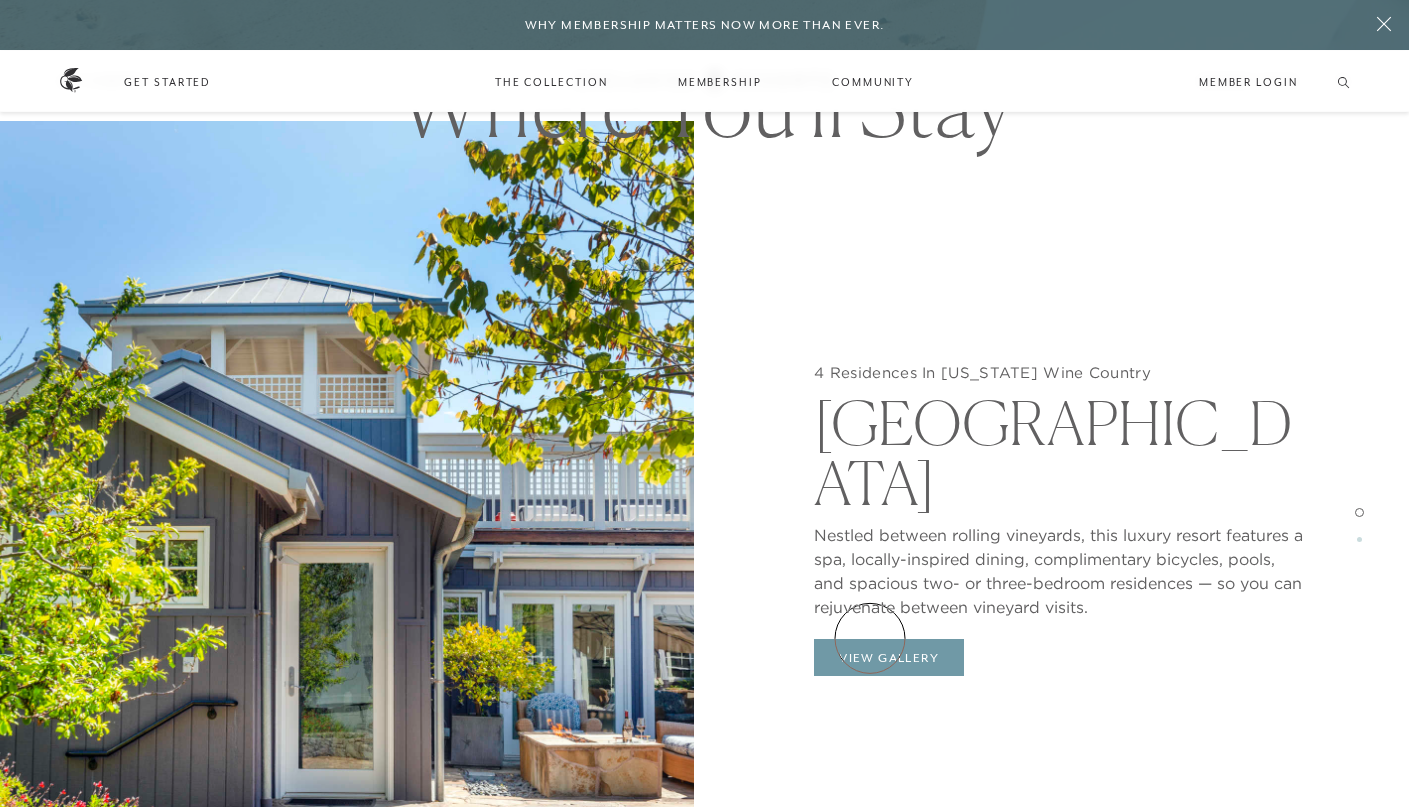 click on "View Gallery" at bounding box center [889, 658] 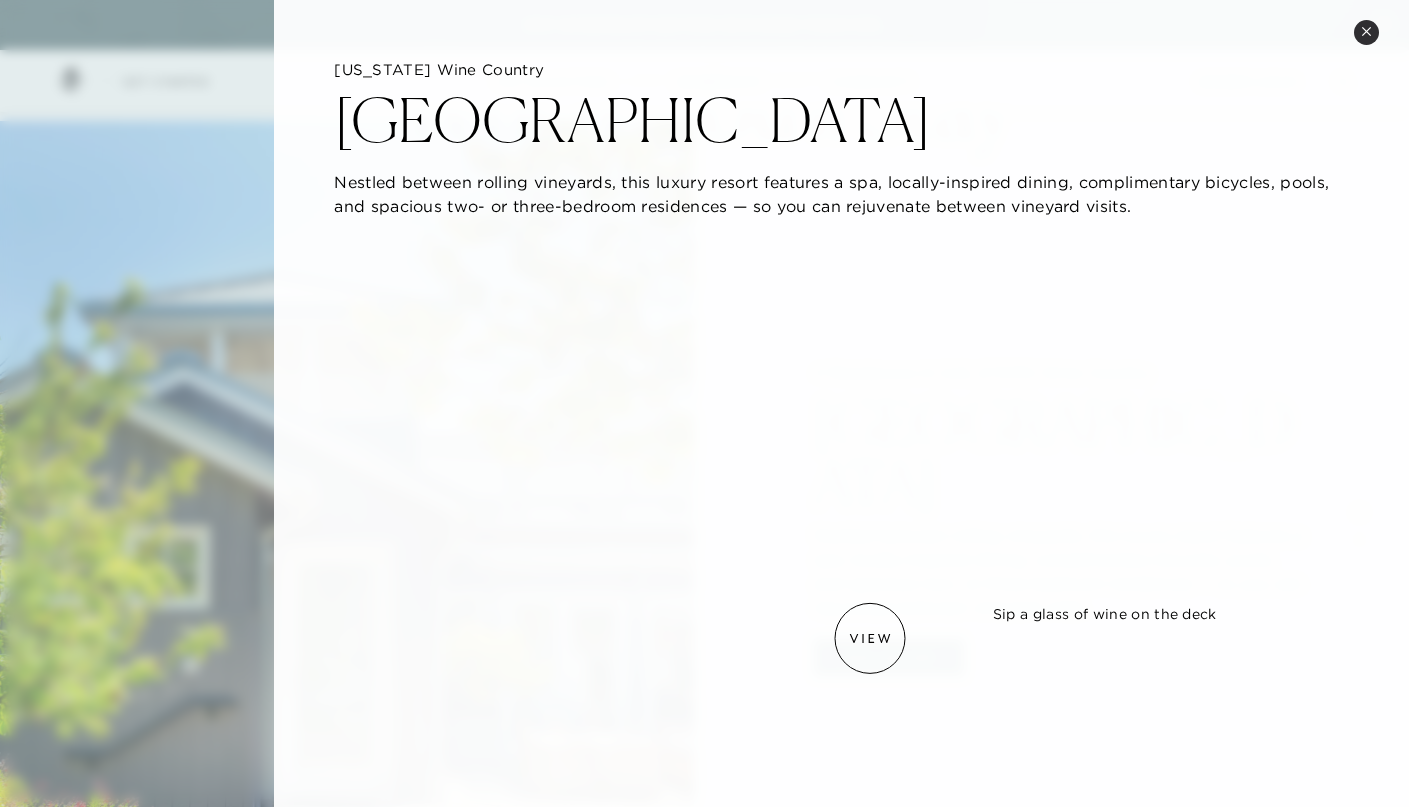 scroll, scrollTop: 0, scrollLeft: 0, axis: both 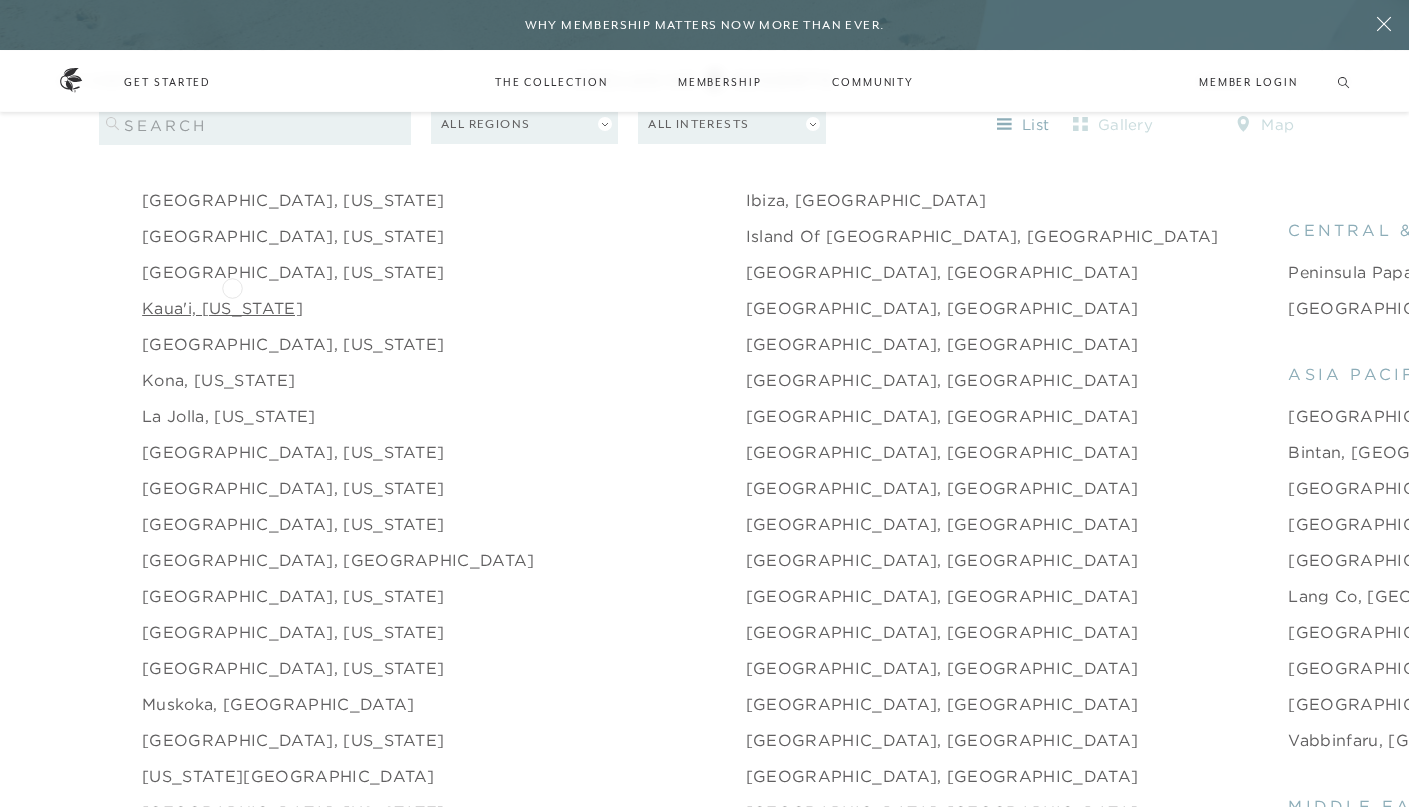 click on "Kaua'i, [US_STATE]" at bounding box center [222, 308] 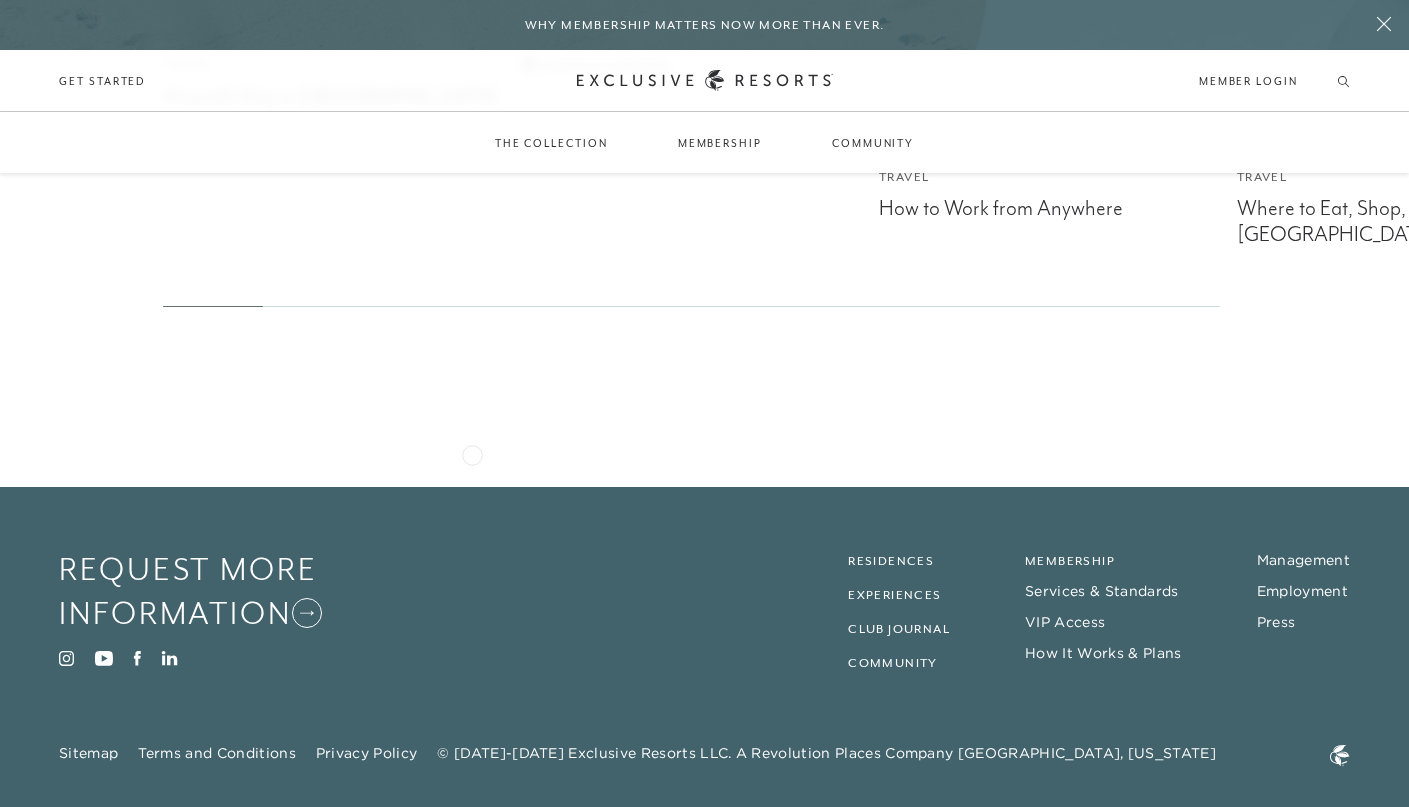 scroll, scrollTop: 5332, scrollLeft: 0, axis: vertical 